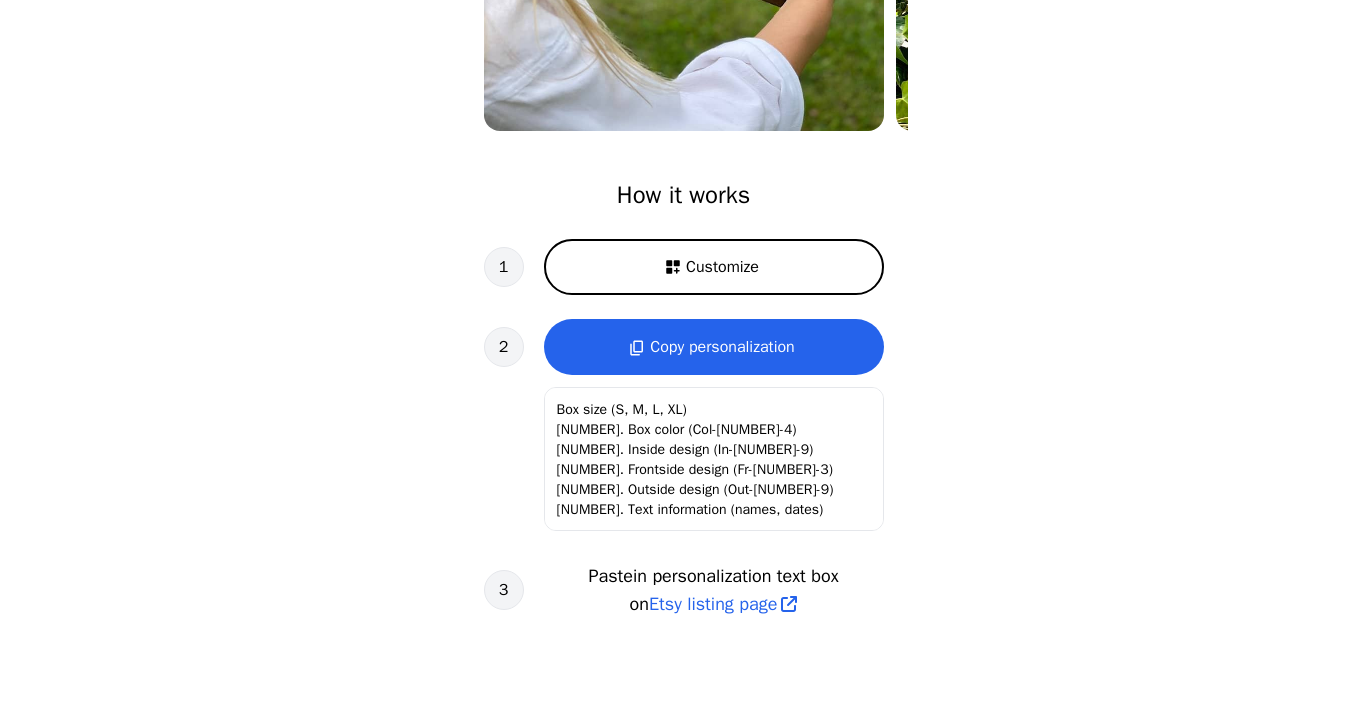scroll, scrollTop: 634, scrollLeft: 0, axis: vertical 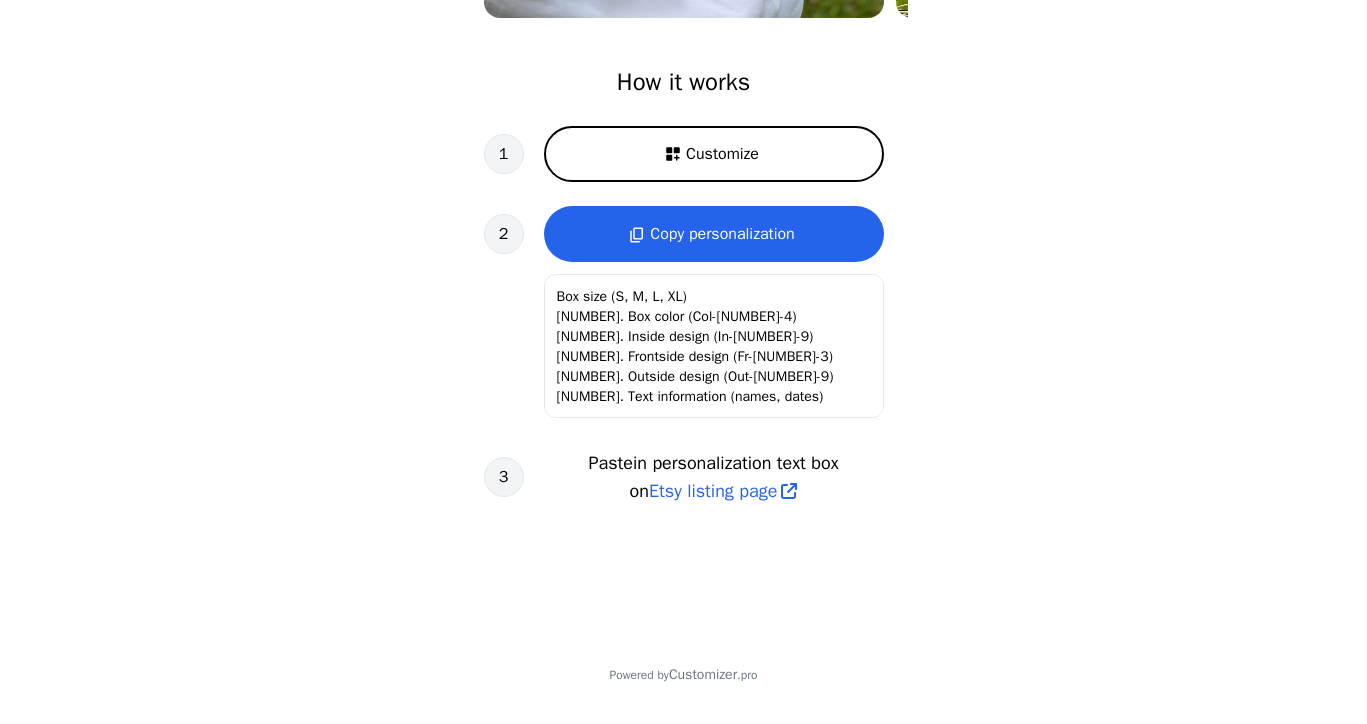 click on "Customize" at bounding box center (722, 154) 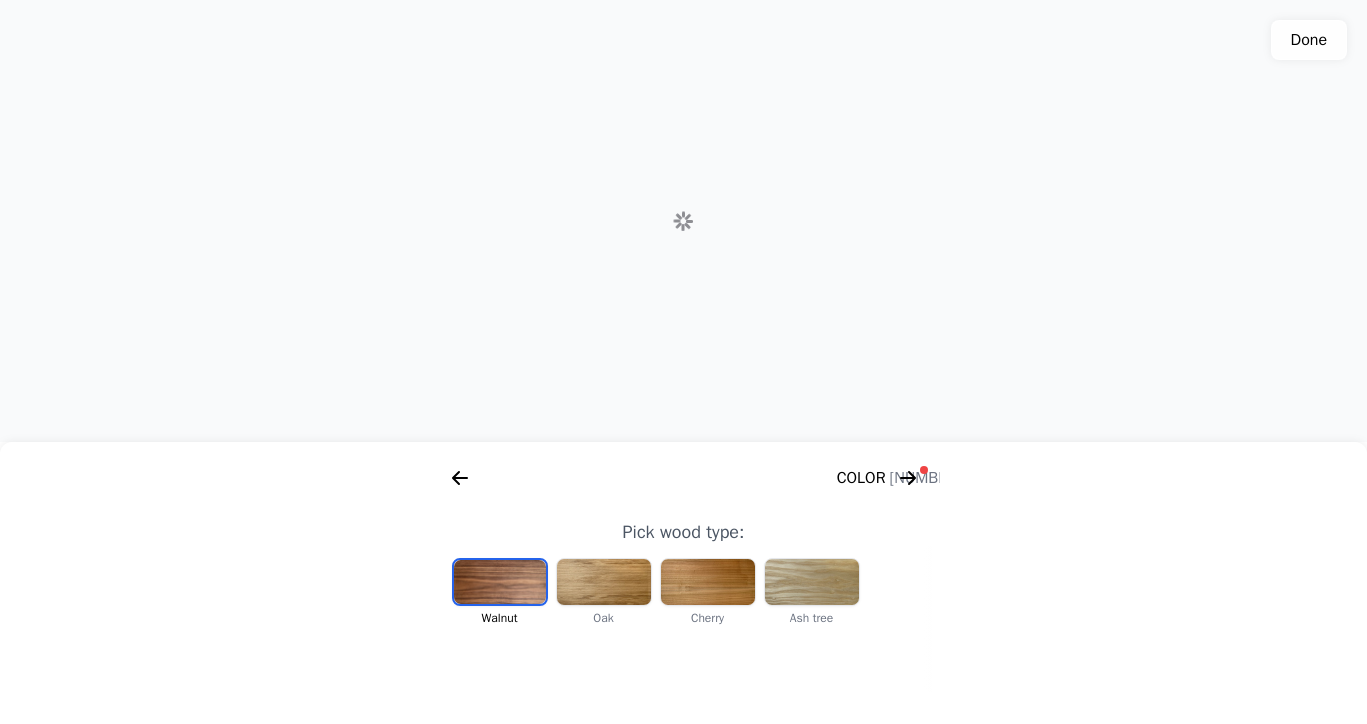 scroll, scrollTop: 0, scrollLeft: 256, axis: horizontal 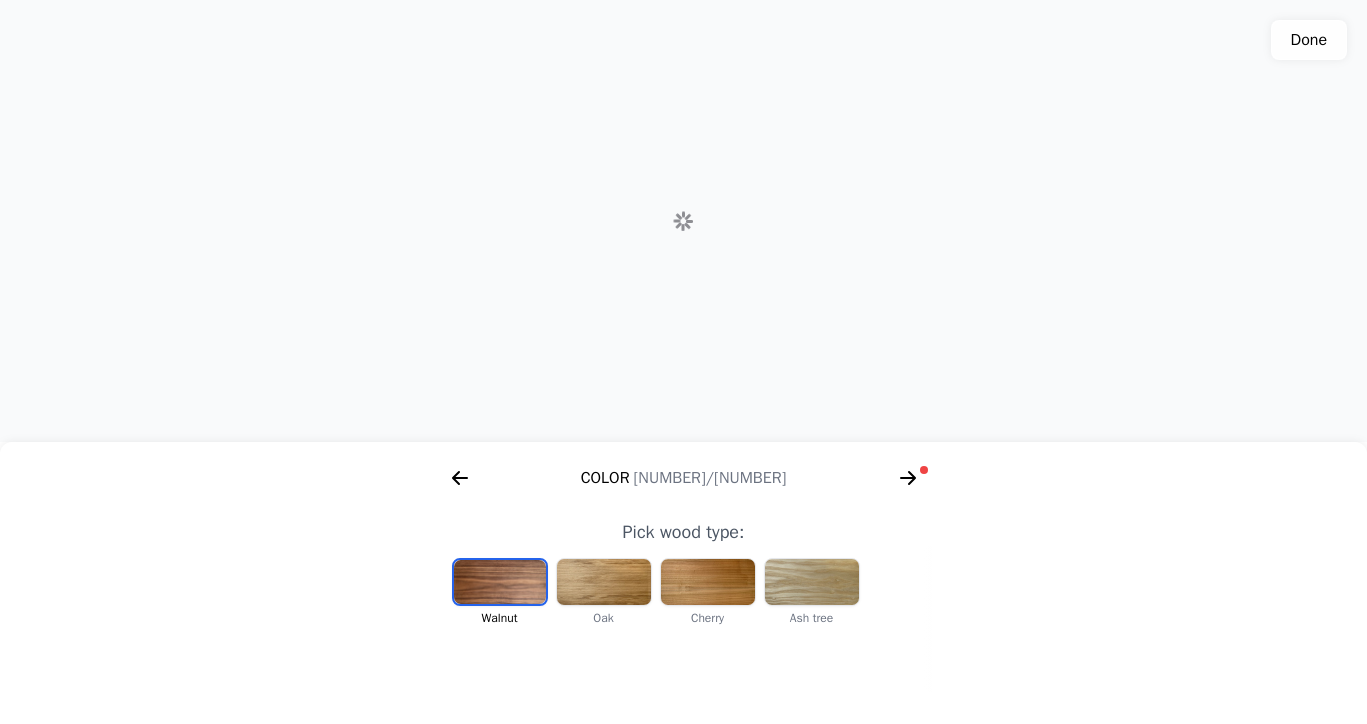 click at bounding box center (500, 582) 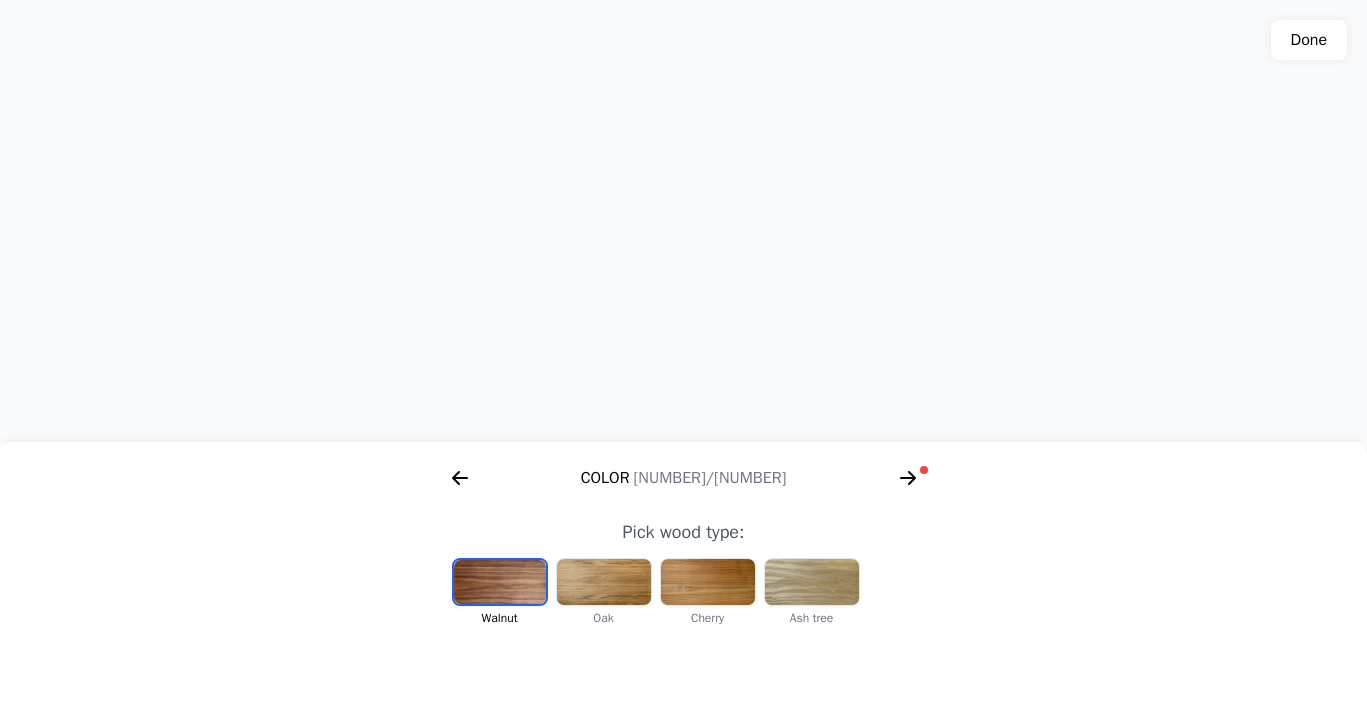 scroll, scrollTop: 0, scrollLeft: 412, axis: horizontal 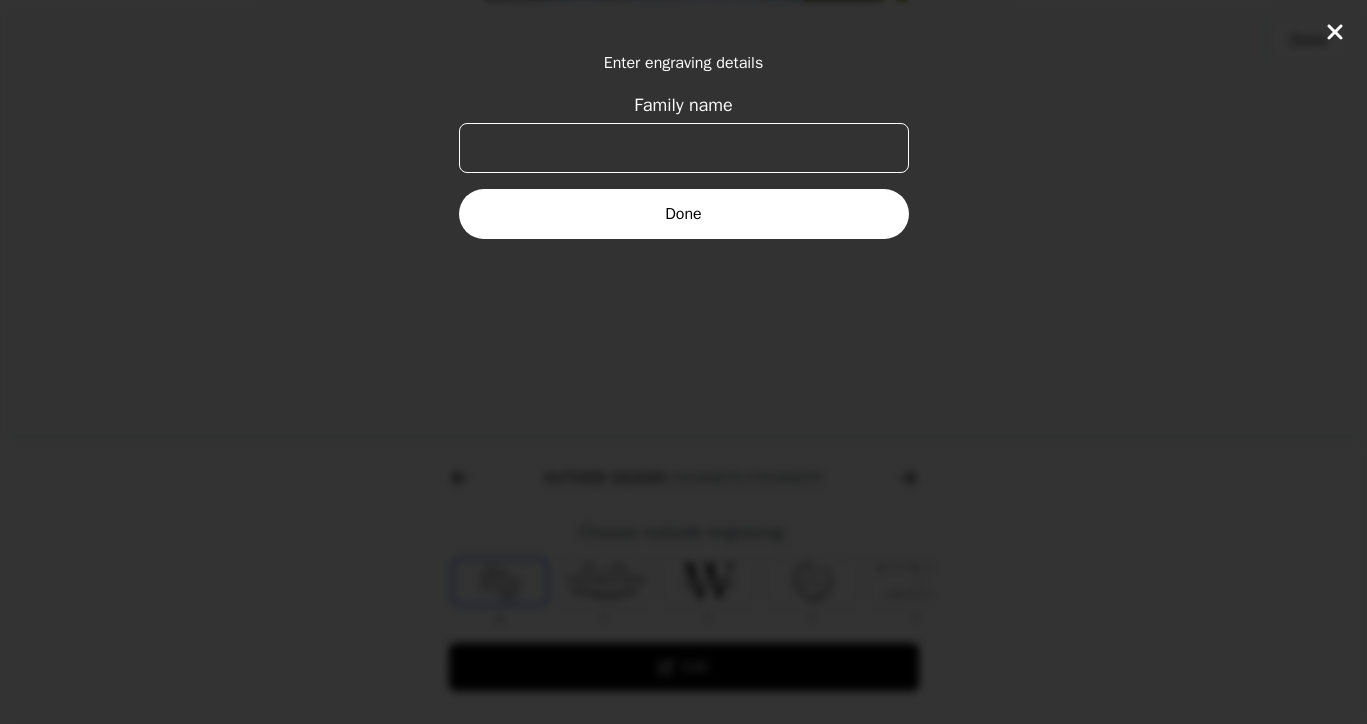 click on "Family name" at bounding box center (684, 148) 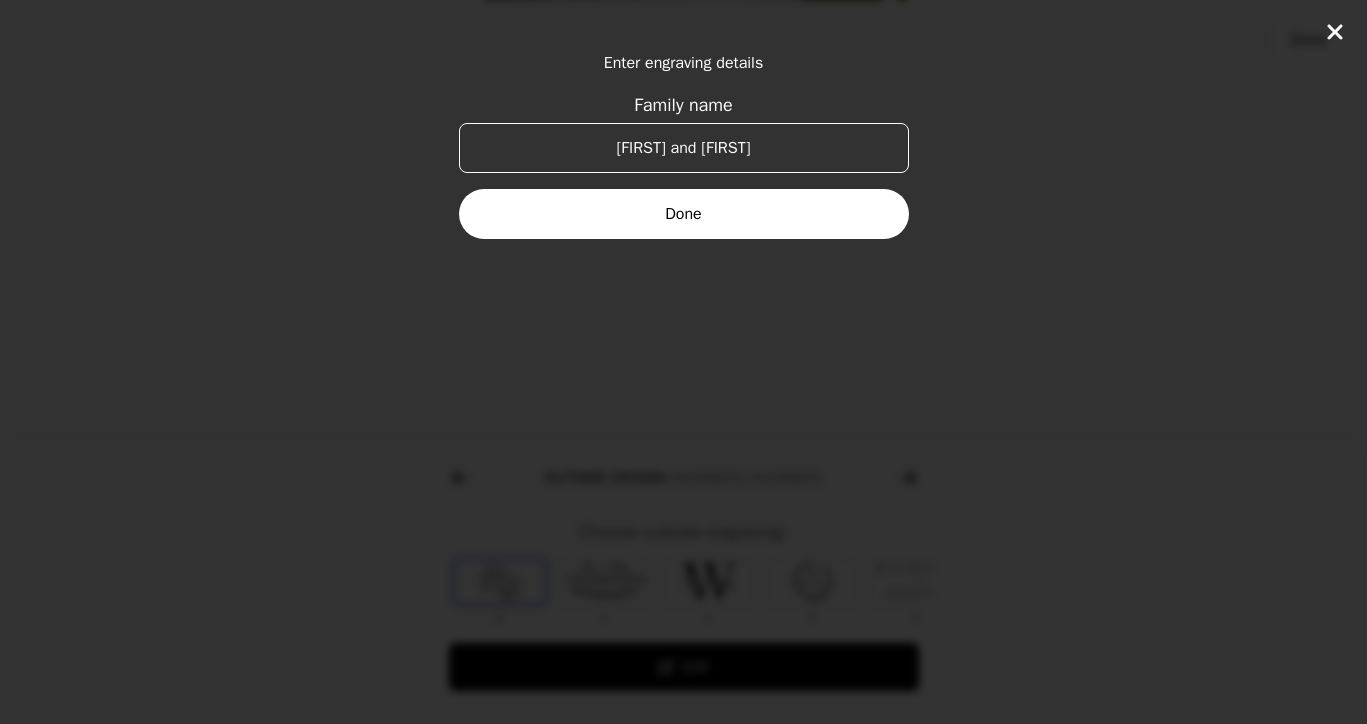 type on "[FIRST] and [FIRST]" 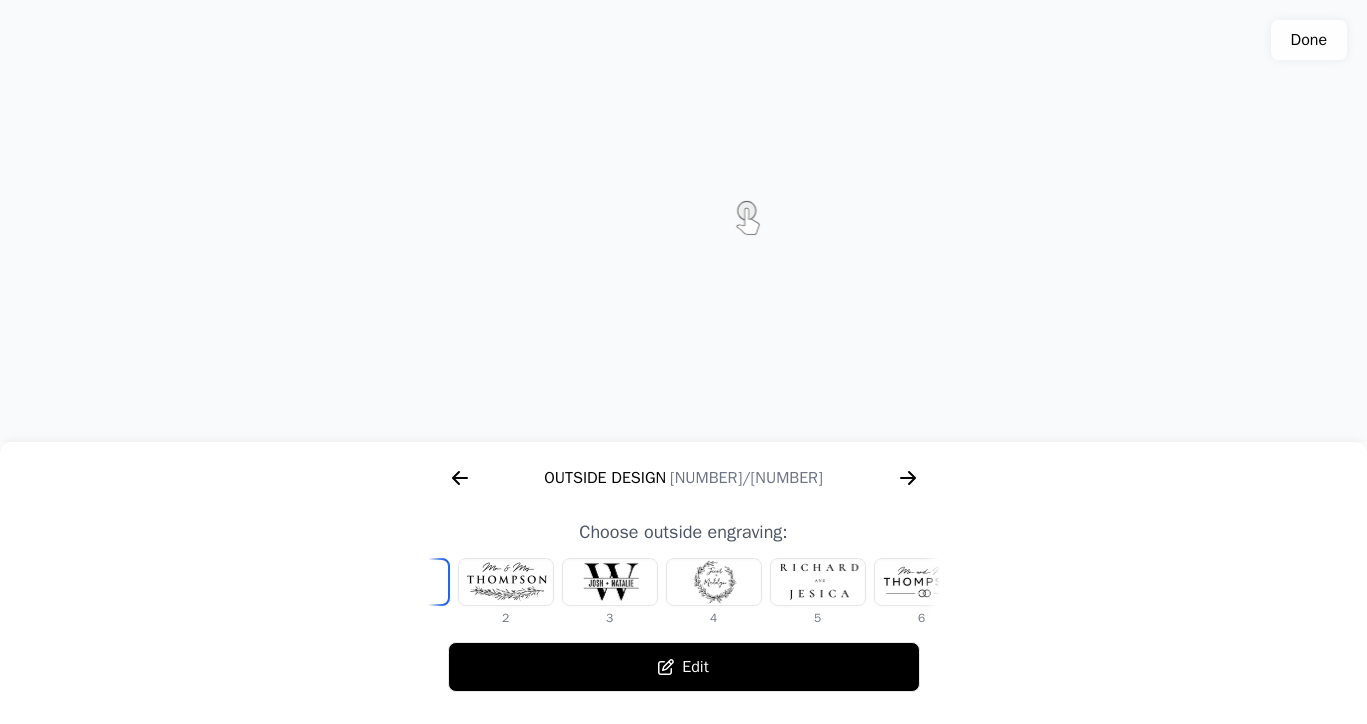 scroll, scrollTop: 0, scrollLeft: 372, axis: horizontal 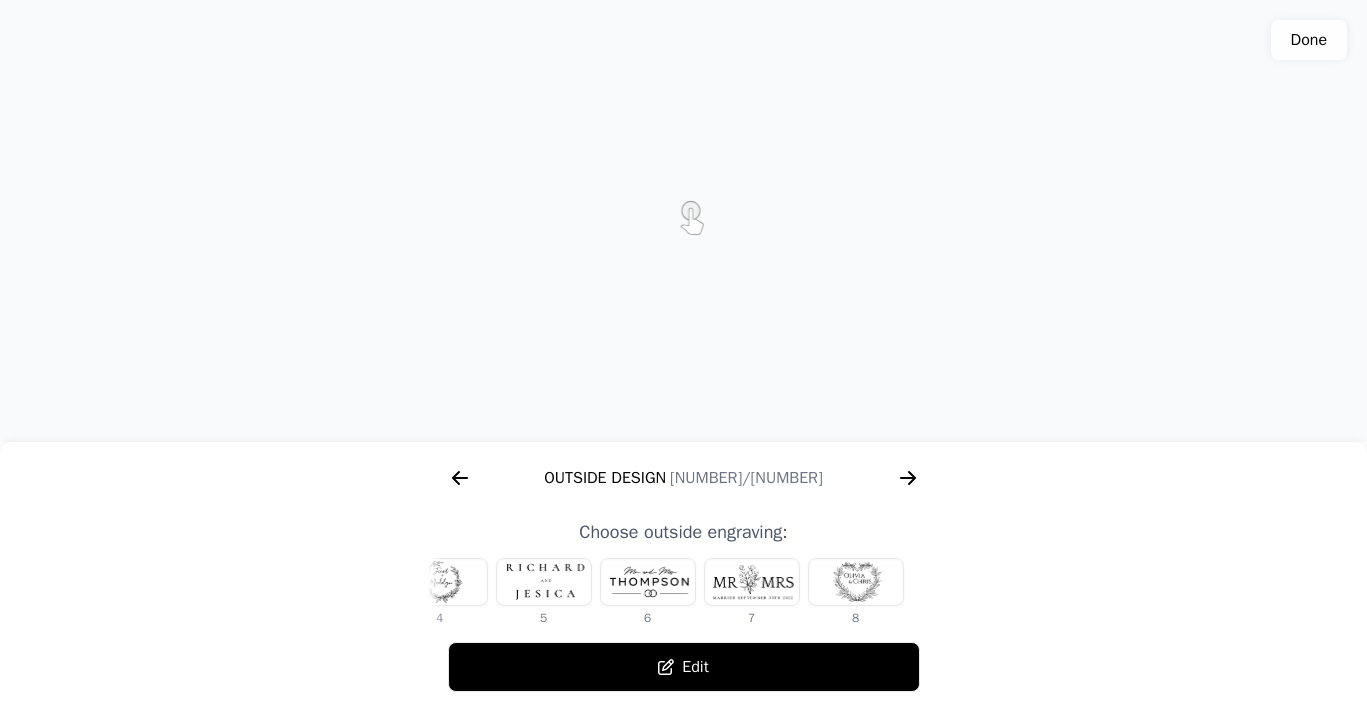 click 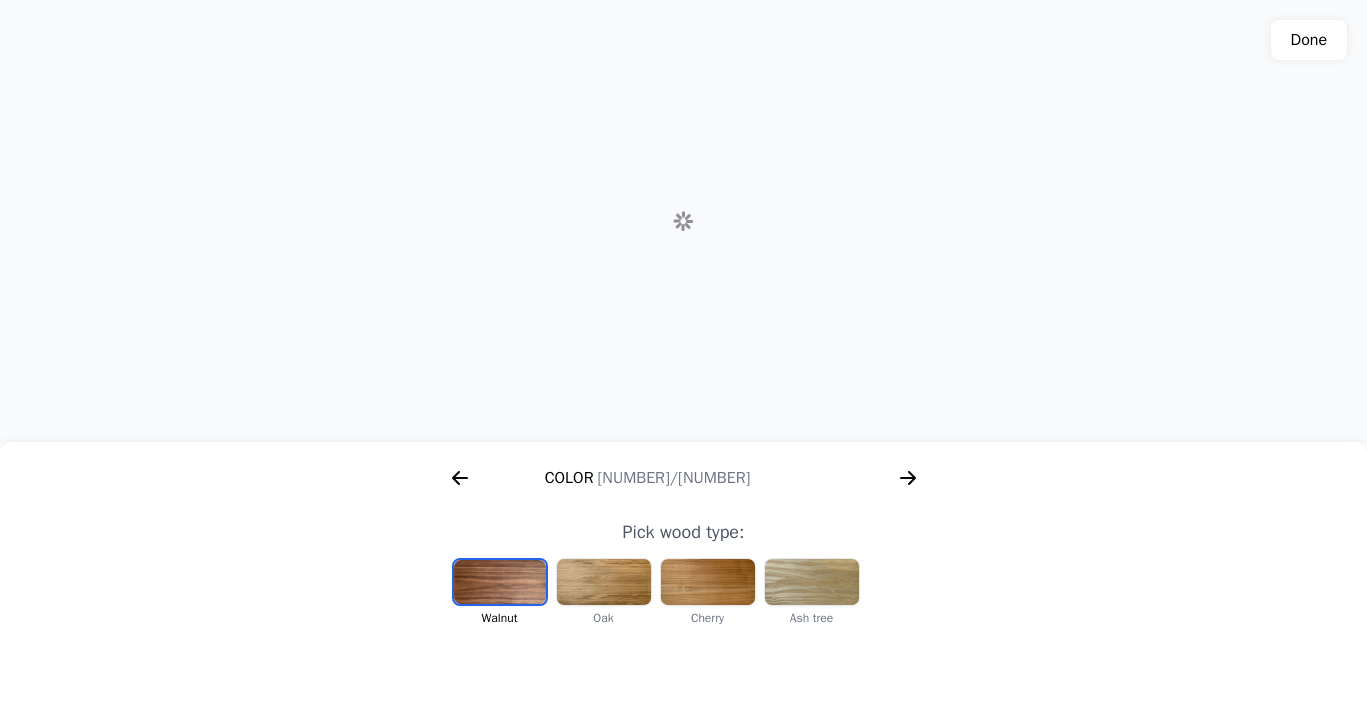 scroll, scrollTop: 0, scrollLeft: 256, axis: horizontal 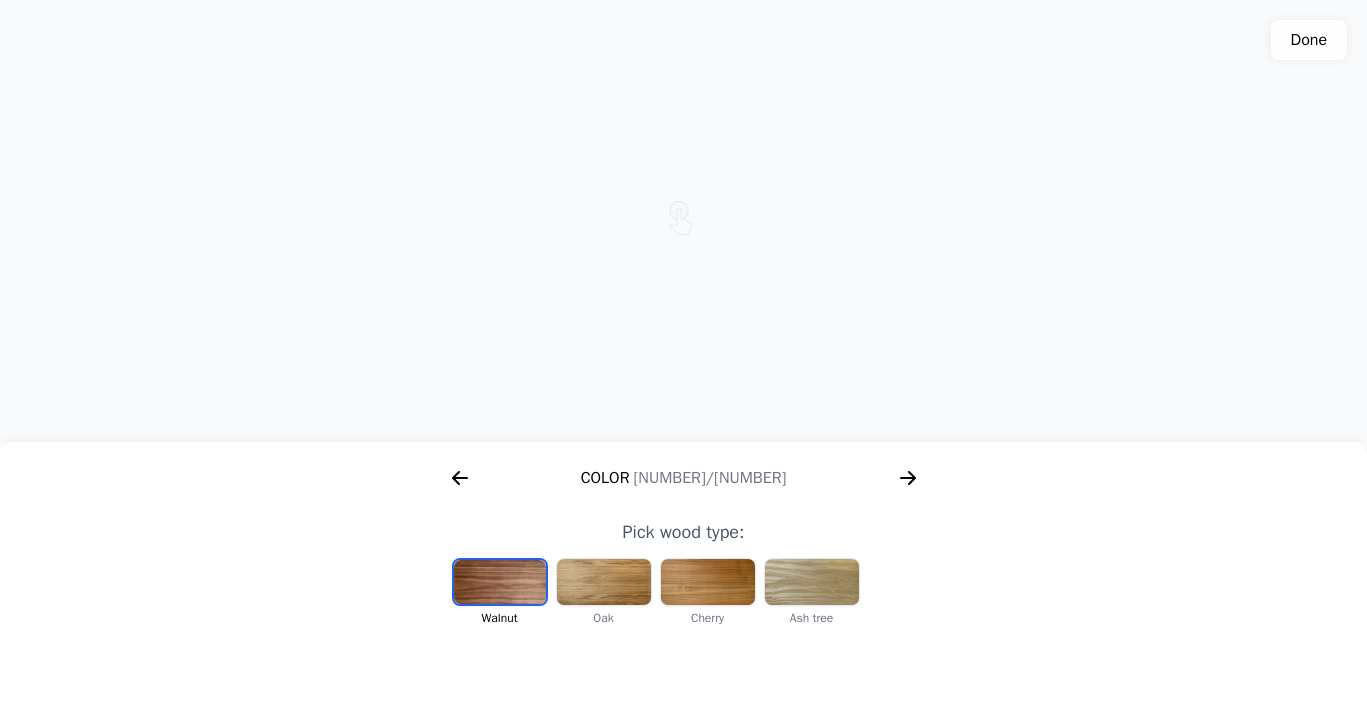 click 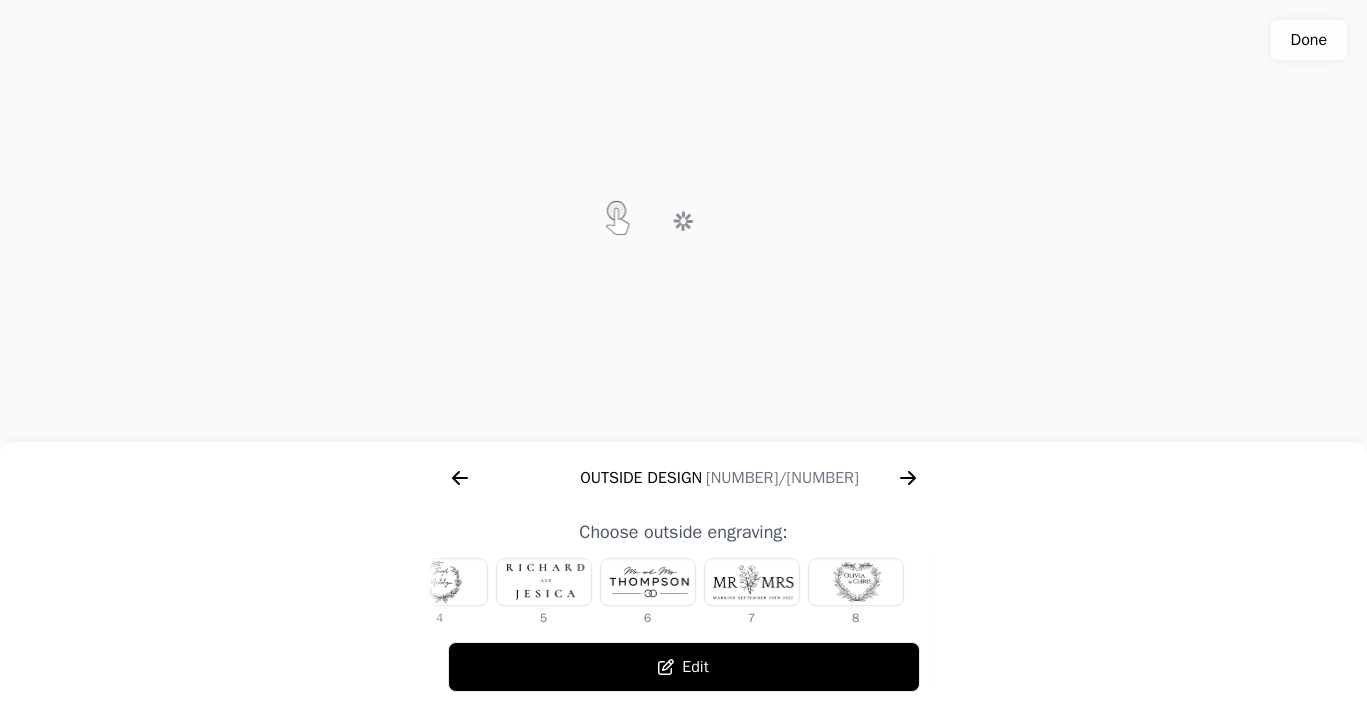 scroll, scrollTop: 0, scrollLeft: 768, axis: horizontal 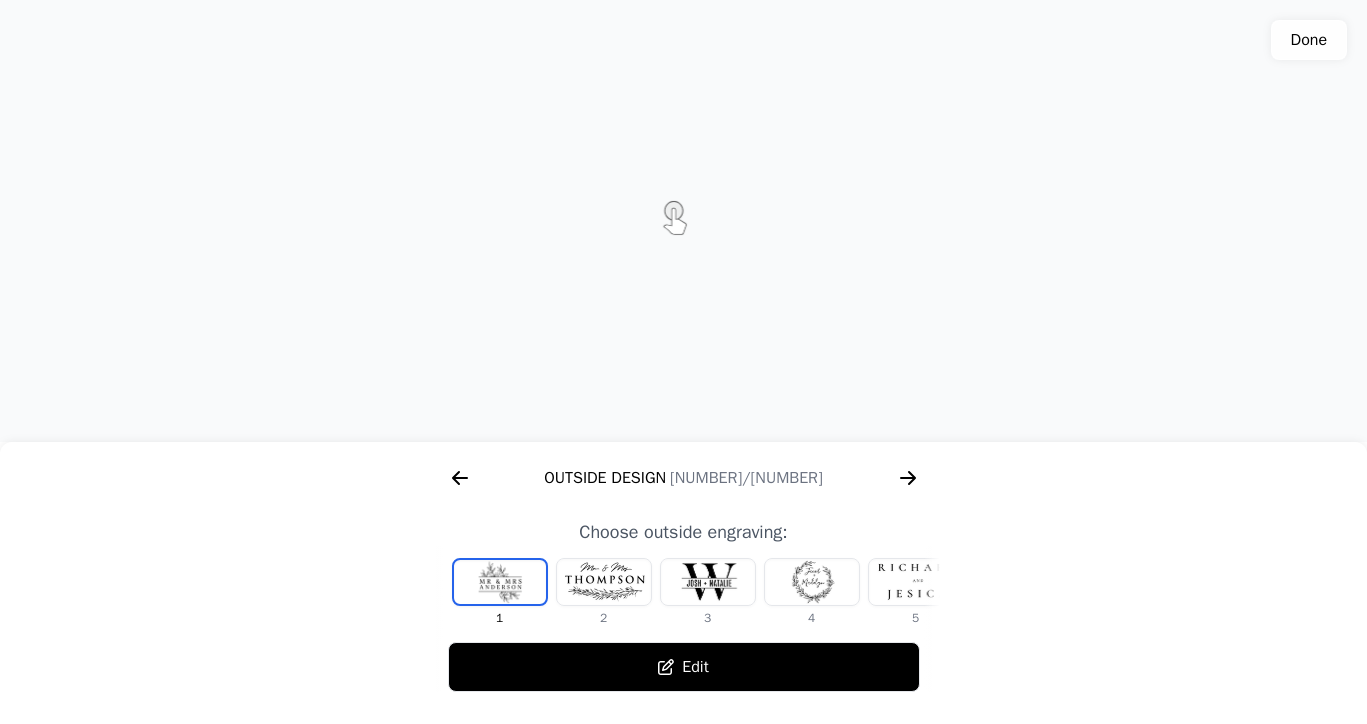 click at bounding box center (604, 582) 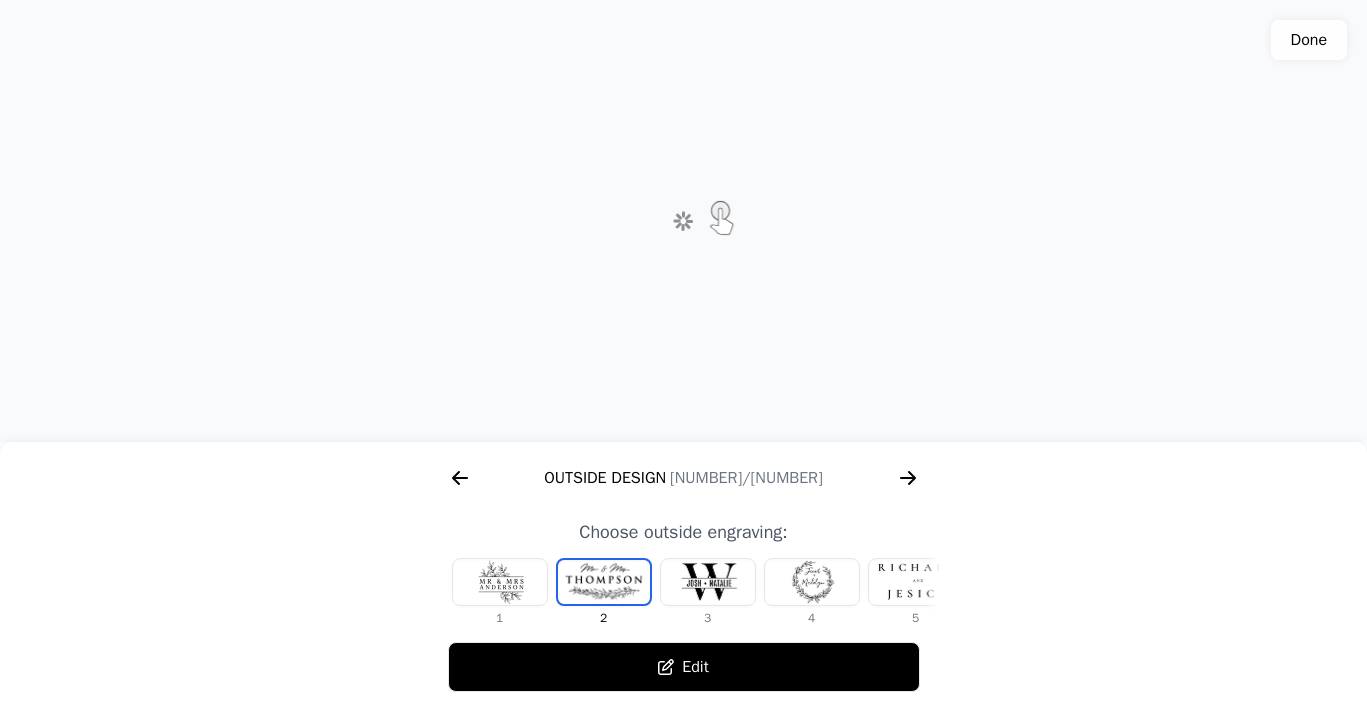 click at bounding box center (708, 582) 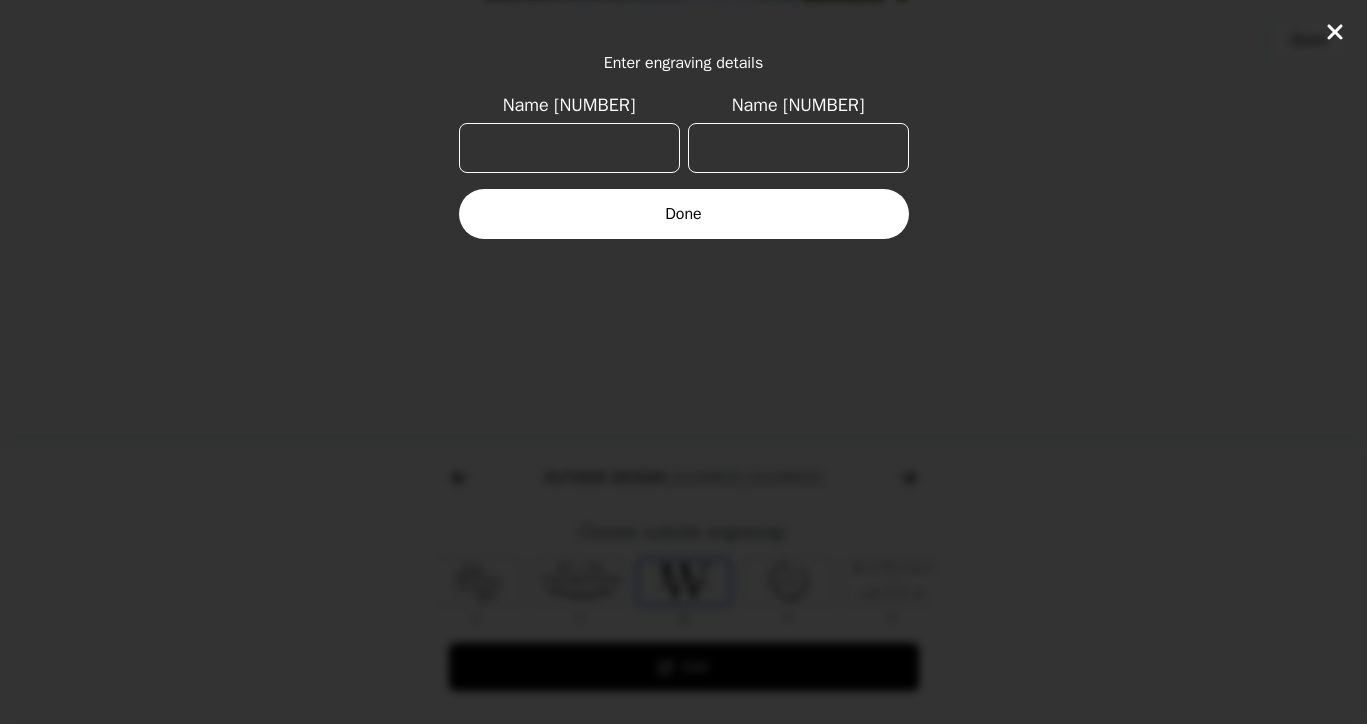click on "Enter engraving details Name [NUMBER] Name [NUMBER] Done" 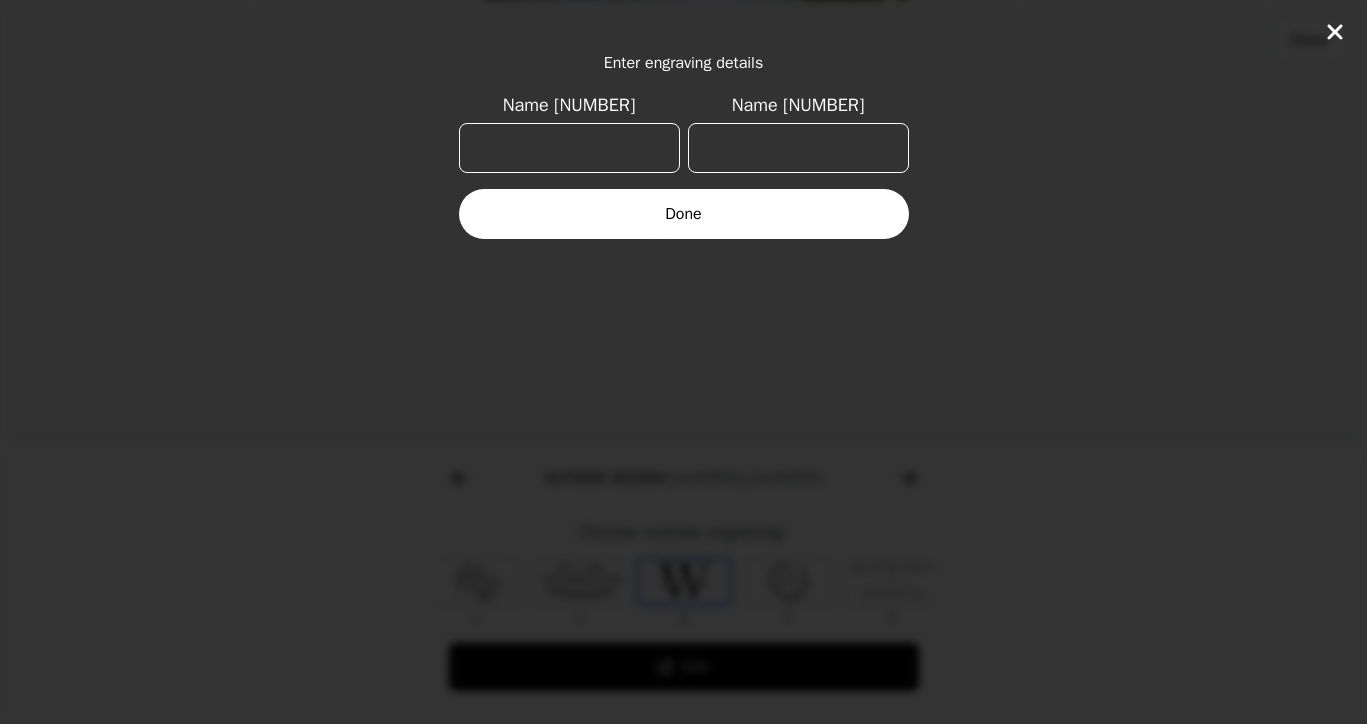 click on "Enter engraving details Name [NUMBER] Name [NUMBER] Done" 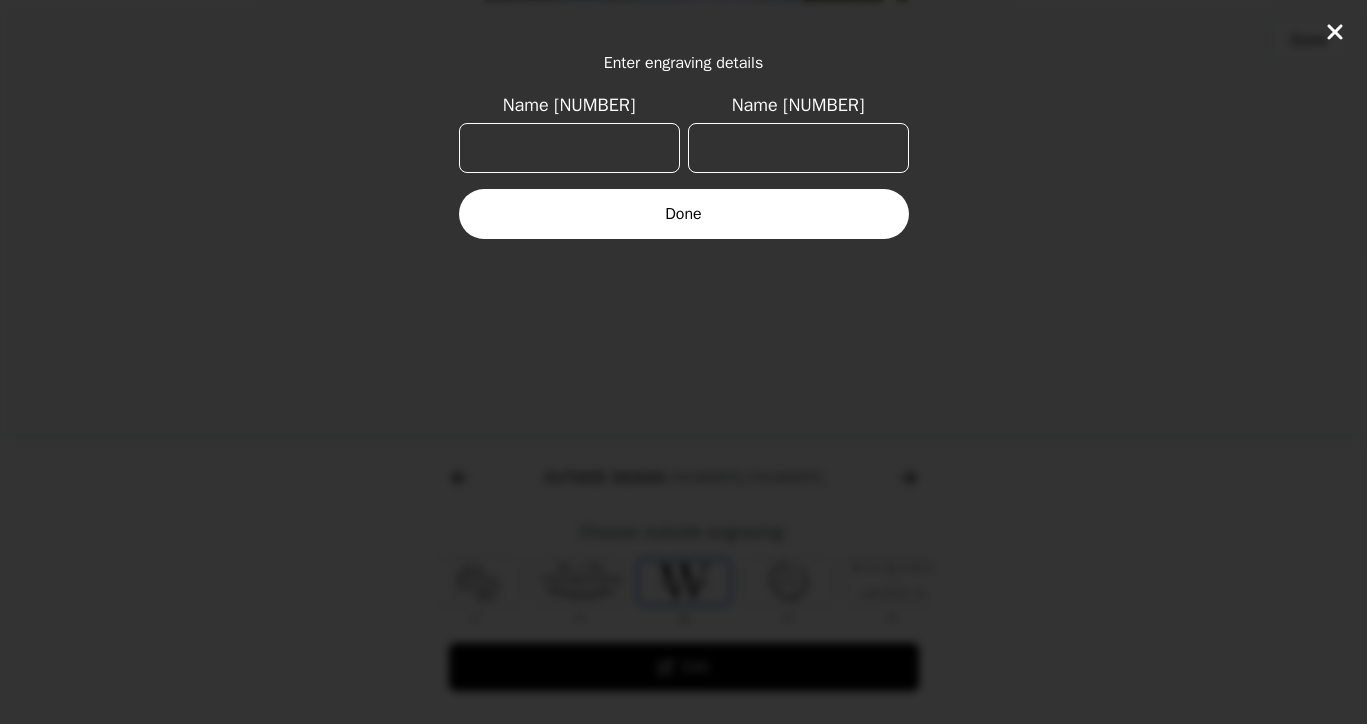 click 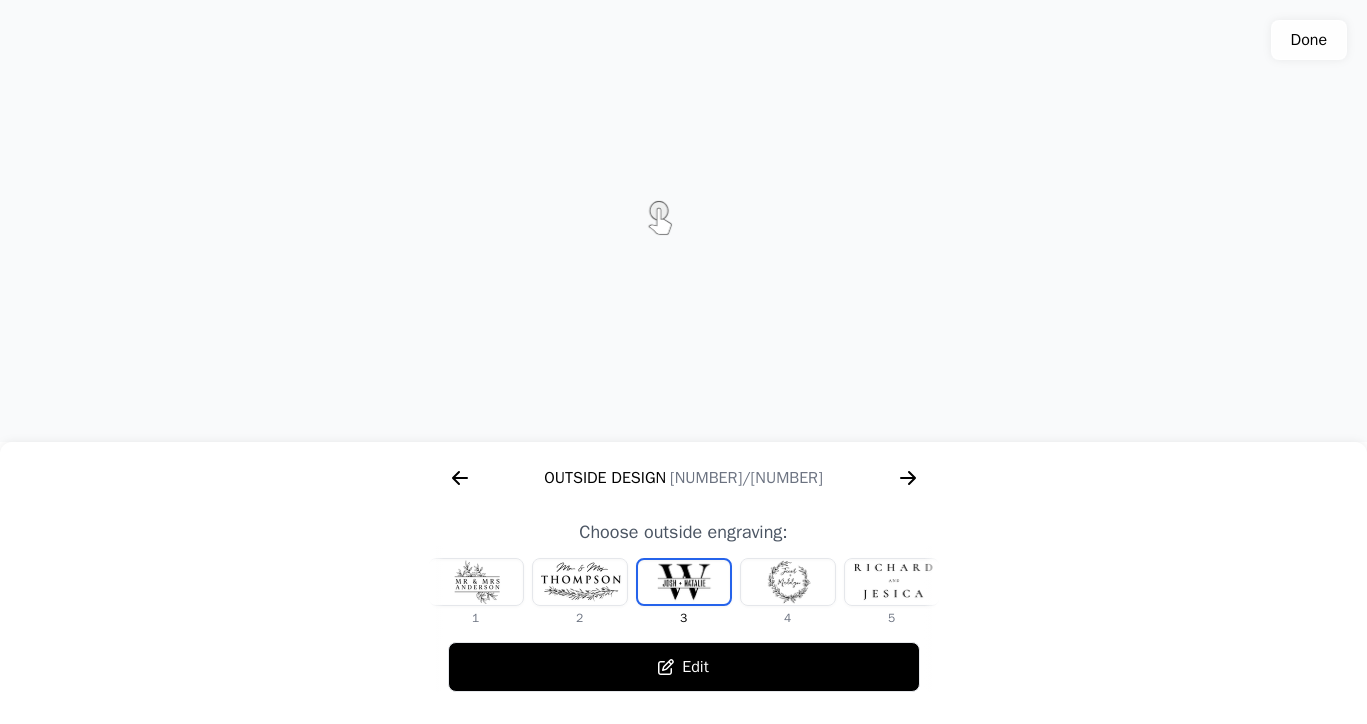 click at bounding box center [892, 582] 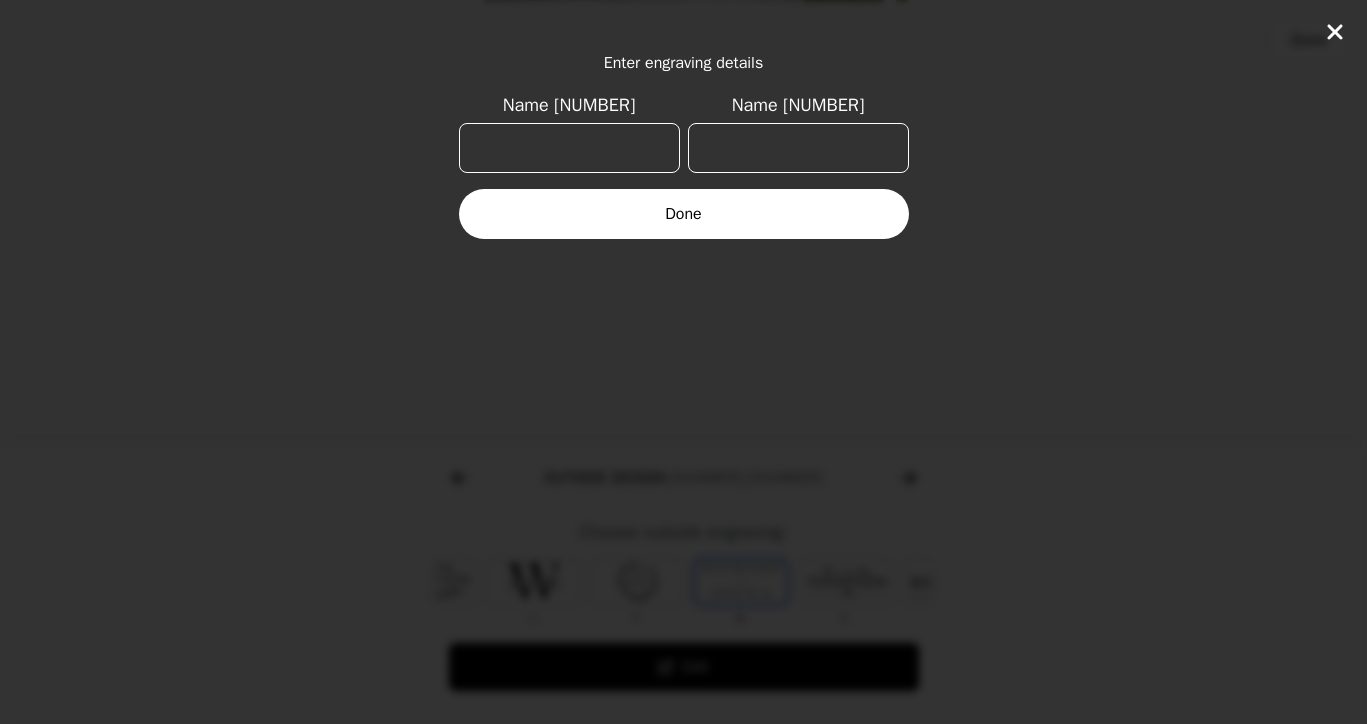 scroll, scrollTop: 0, scrollLeft: 232, axis: horizontal 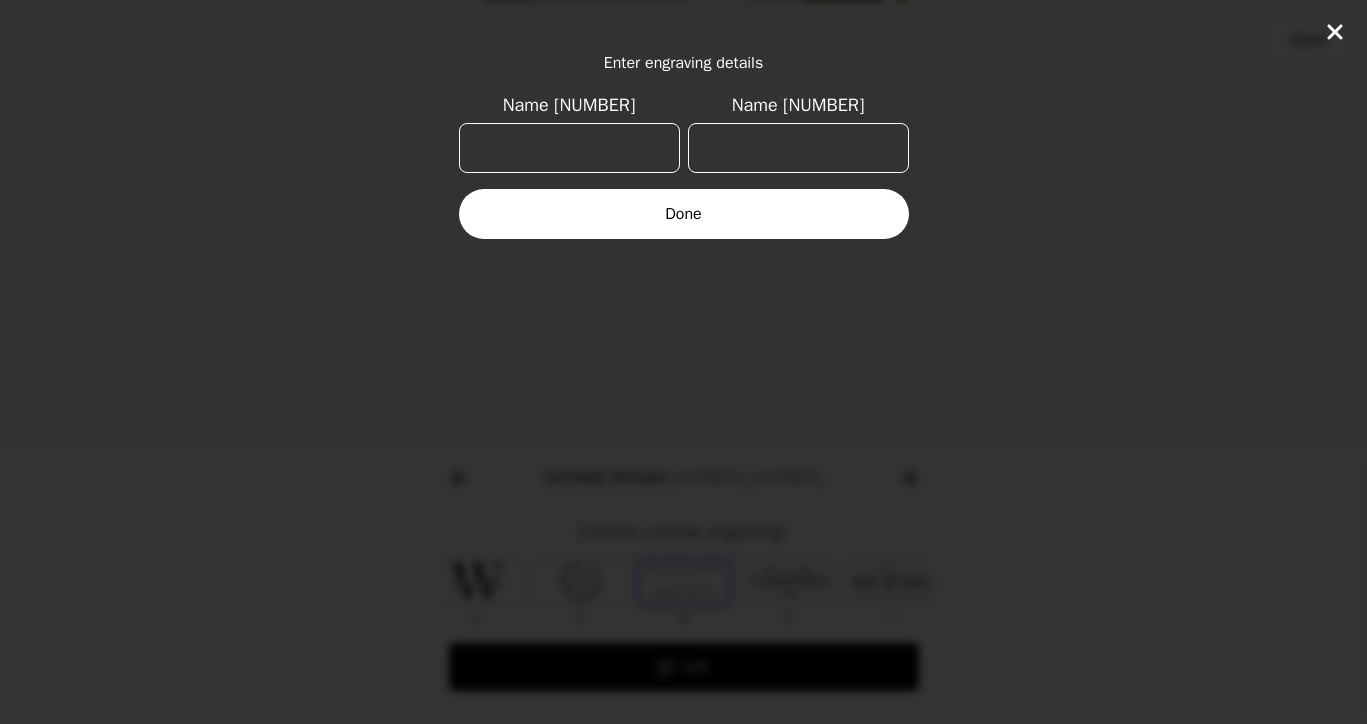 click on "Enter engraving details Name [NUMBER] Name [NUMBER] Done" 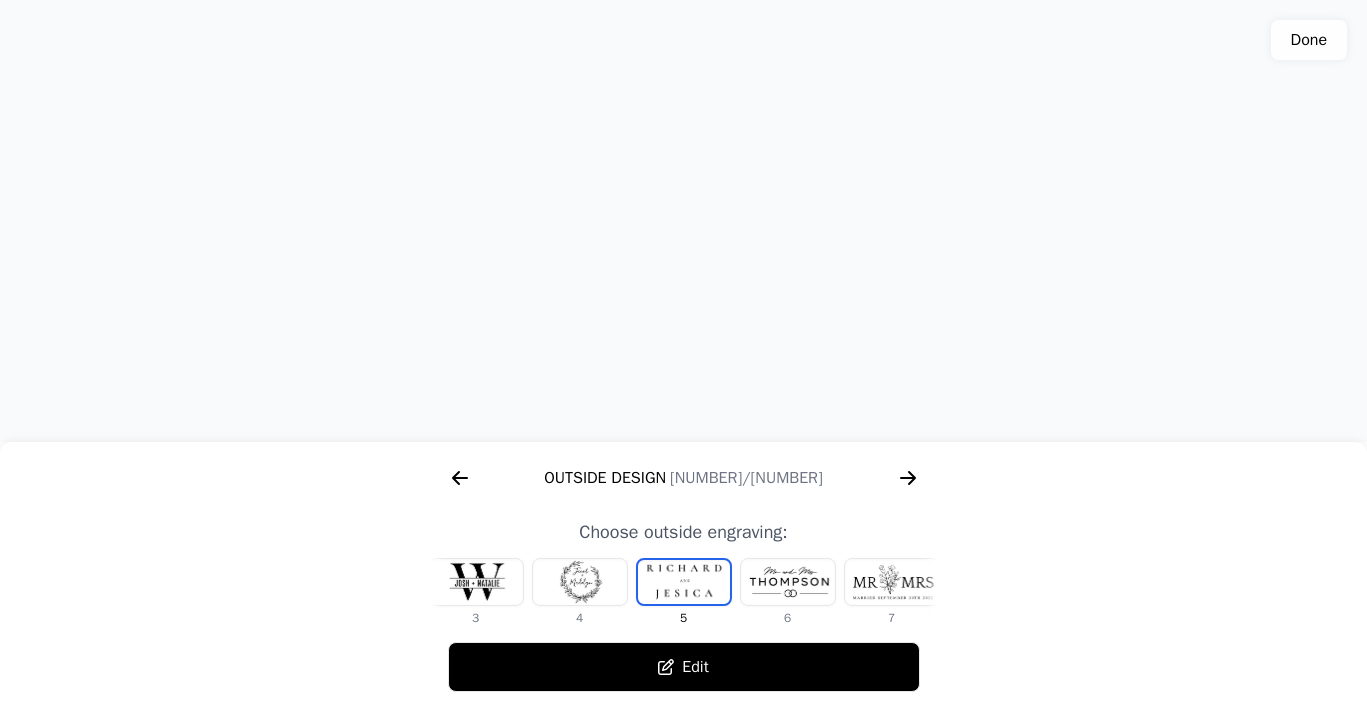 click 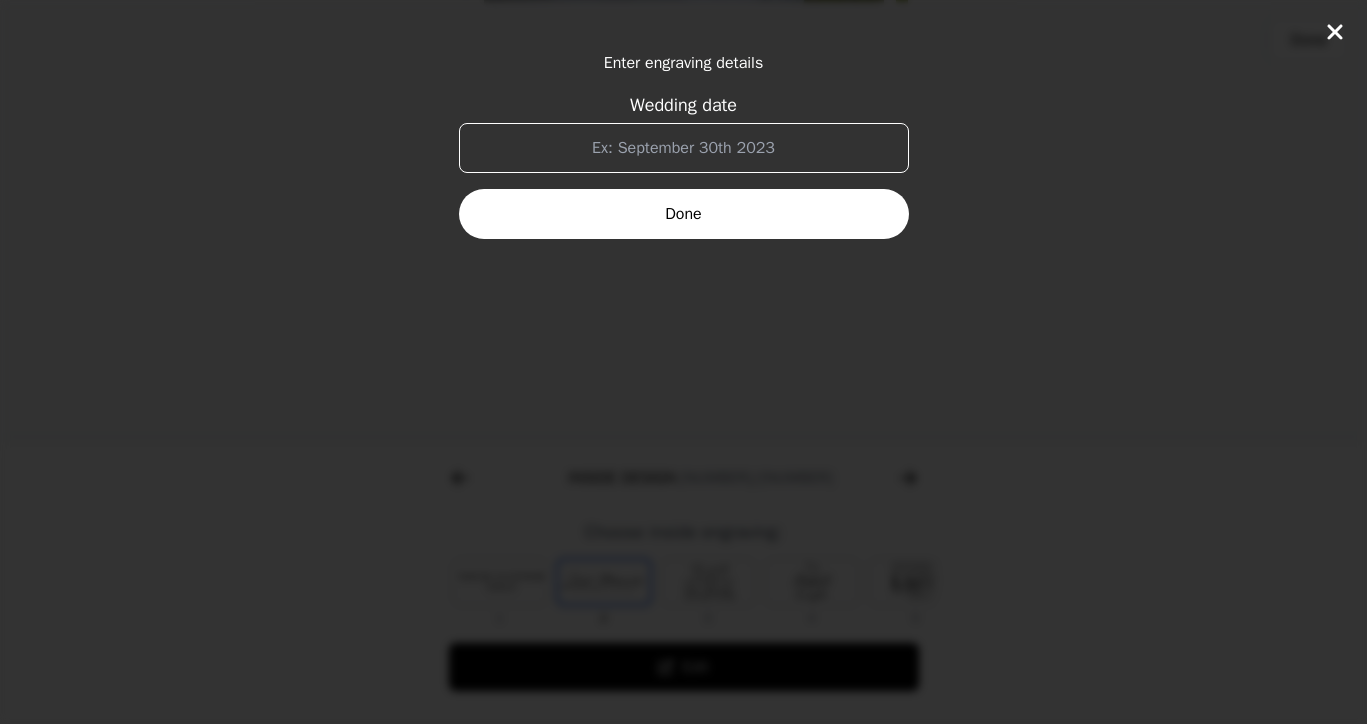 scroll, scrollTop: 0, scrollLeft: 1280, axis: horizontal 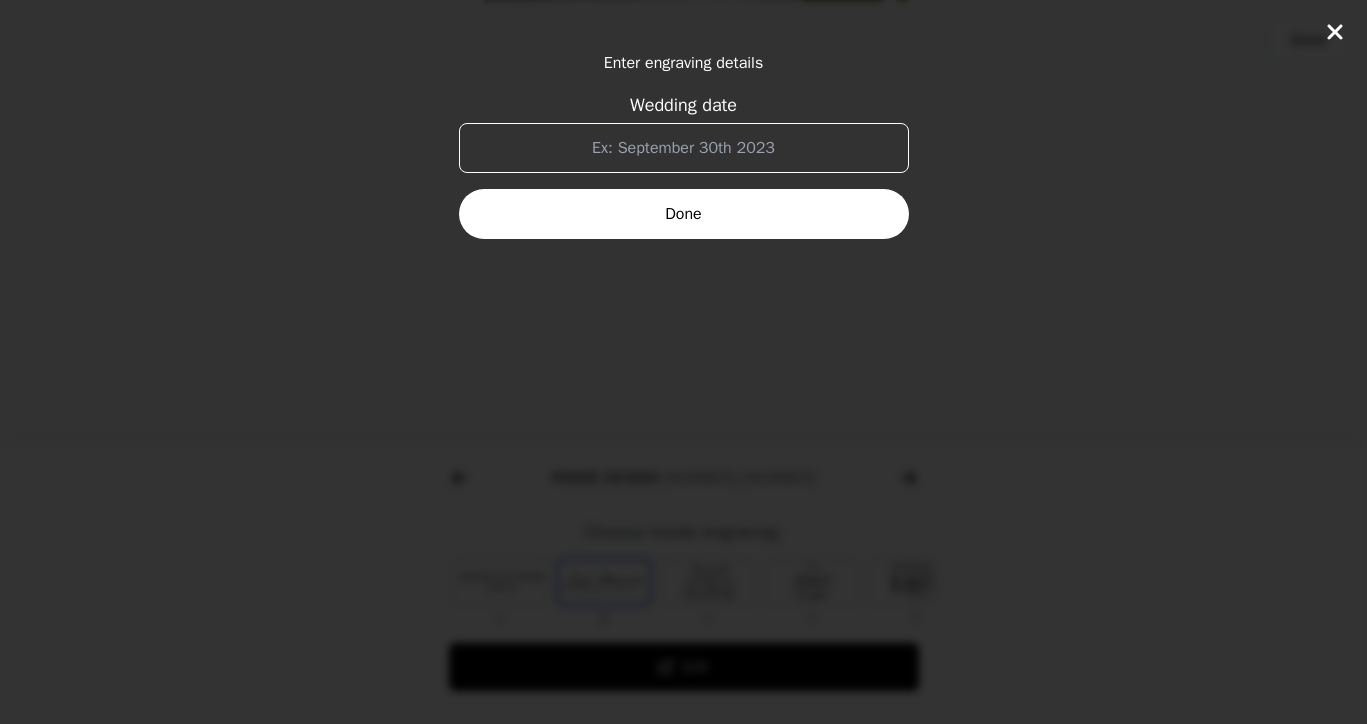 click 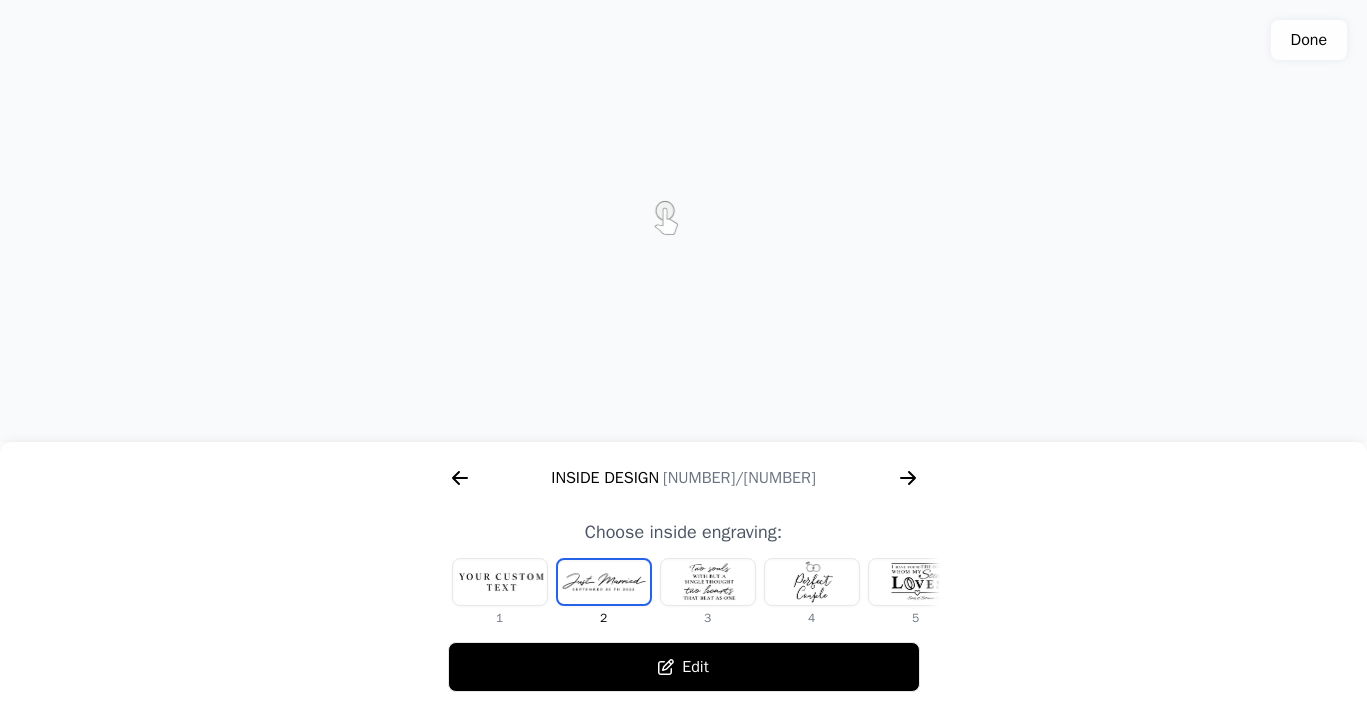click 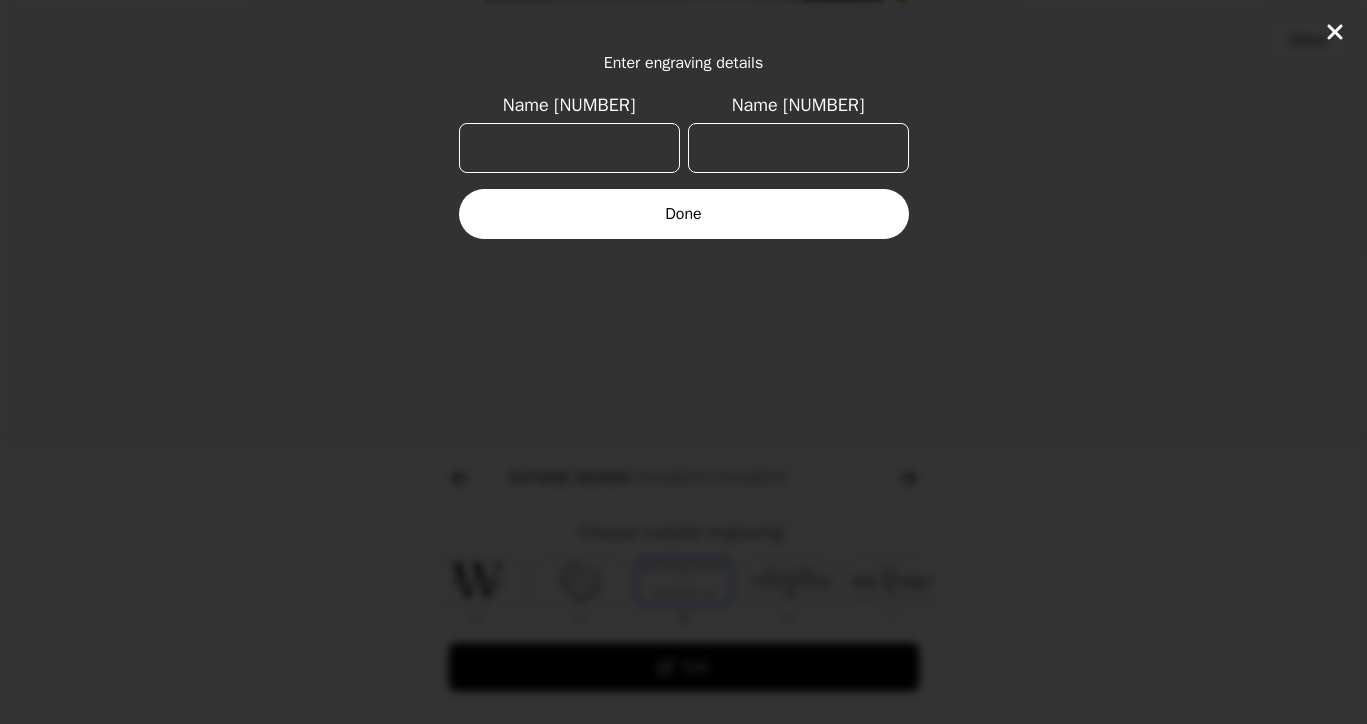 scroll, scrollTop: 0, scrollLeft: 768, axis: horizontal 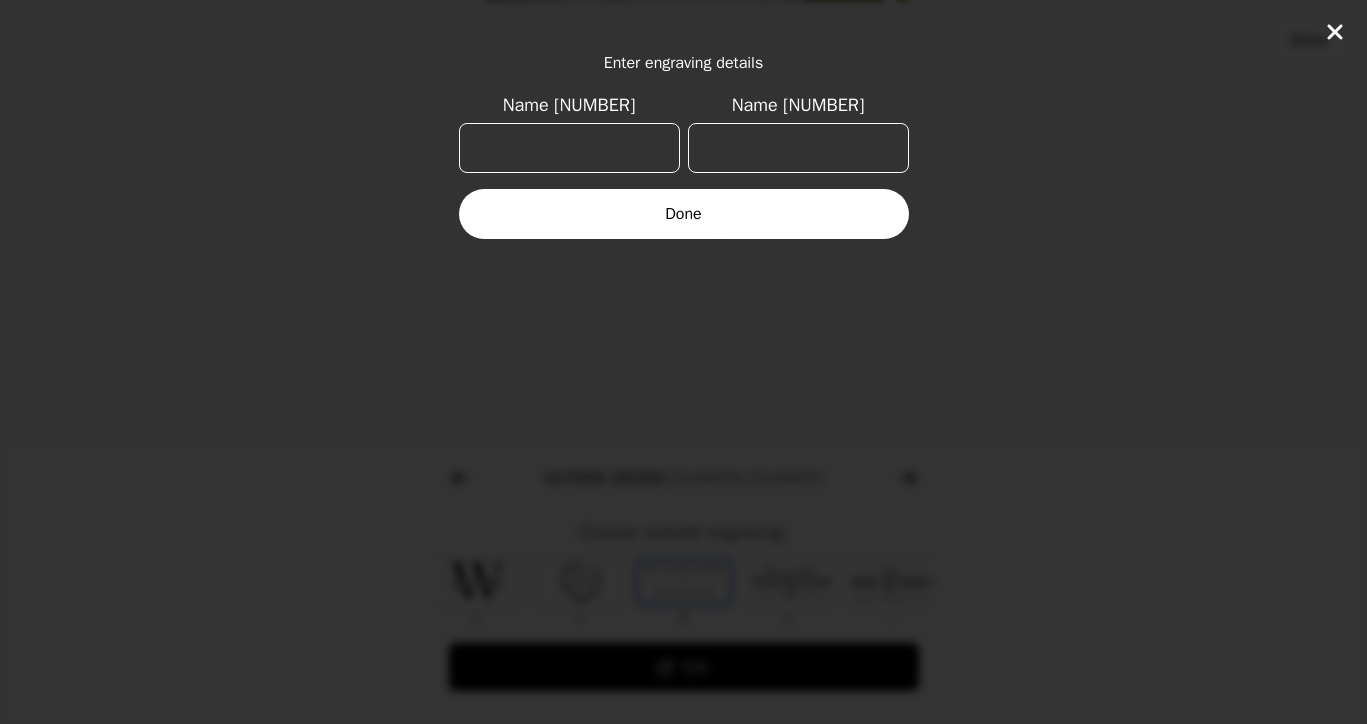 click on "Name [NUMBER]" at bounding box center [569, 148] 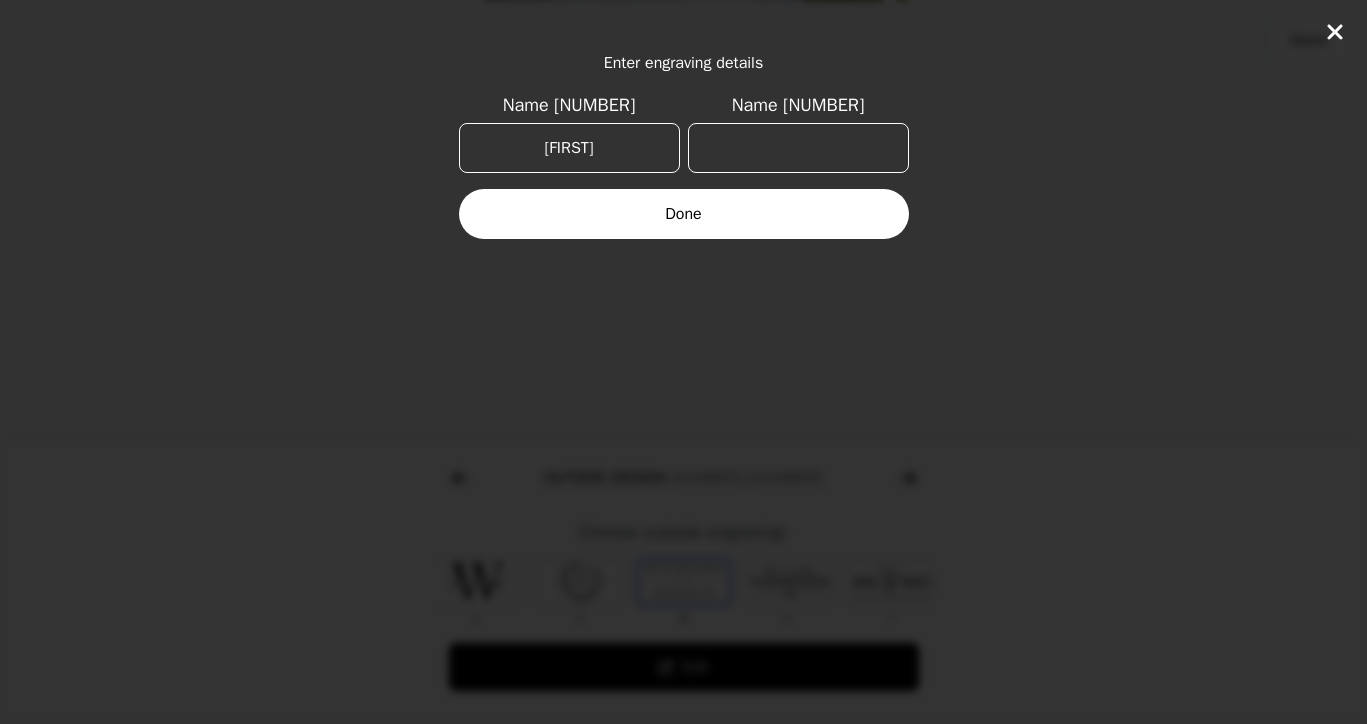type on "[FIRST]" 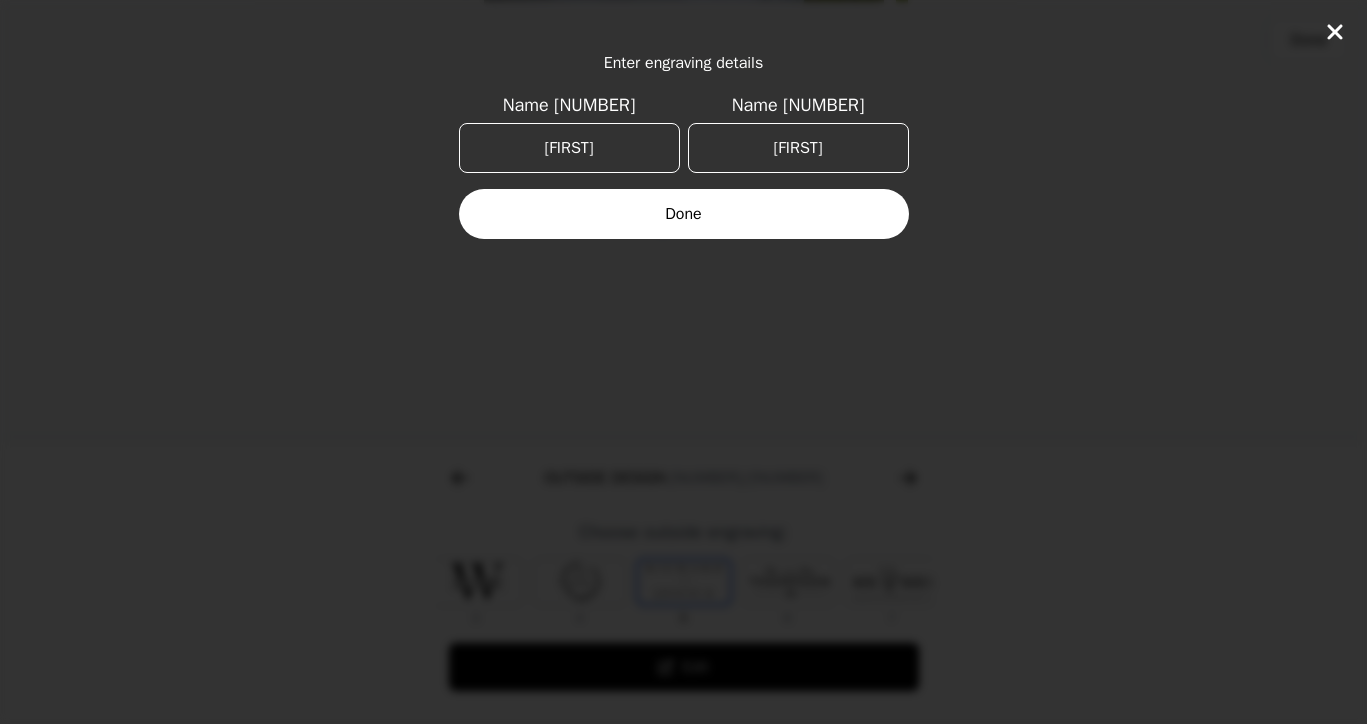 type on "[FIRST]" 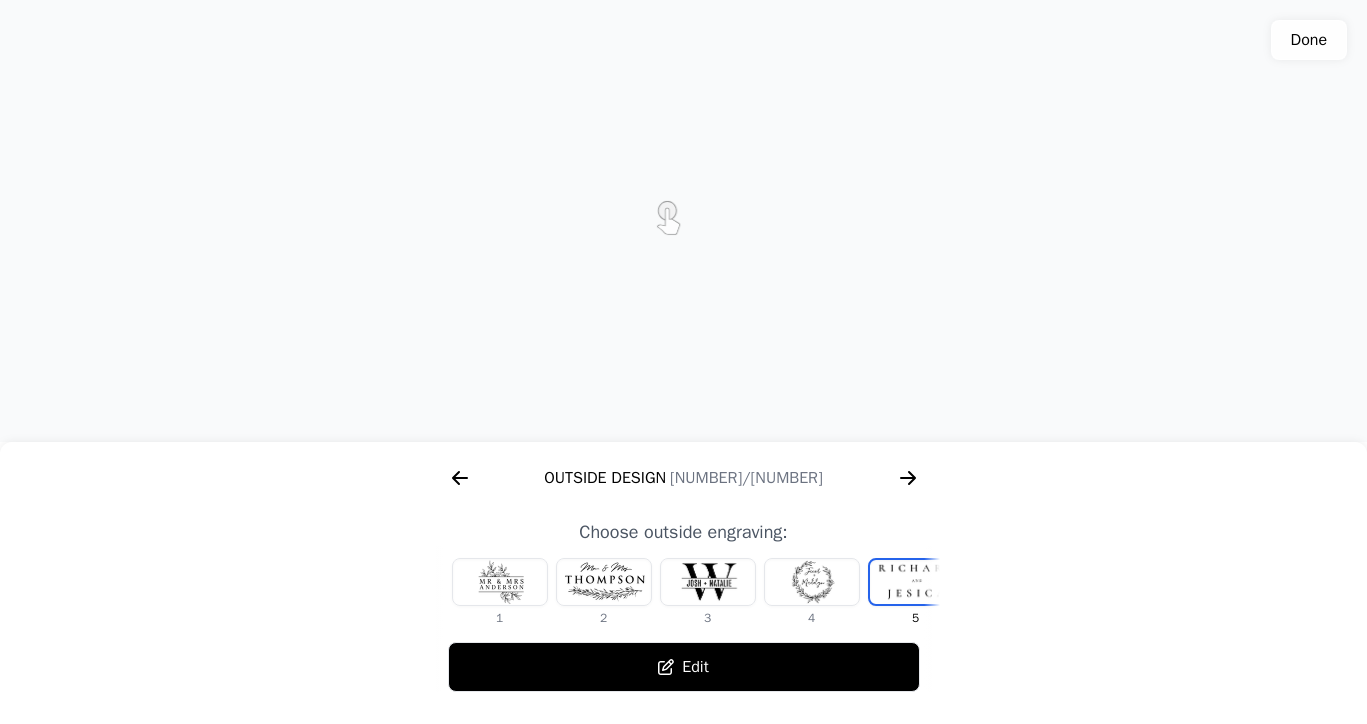 scroll, scrollTop: 0, scrollLeft: 372, axis: horizontal 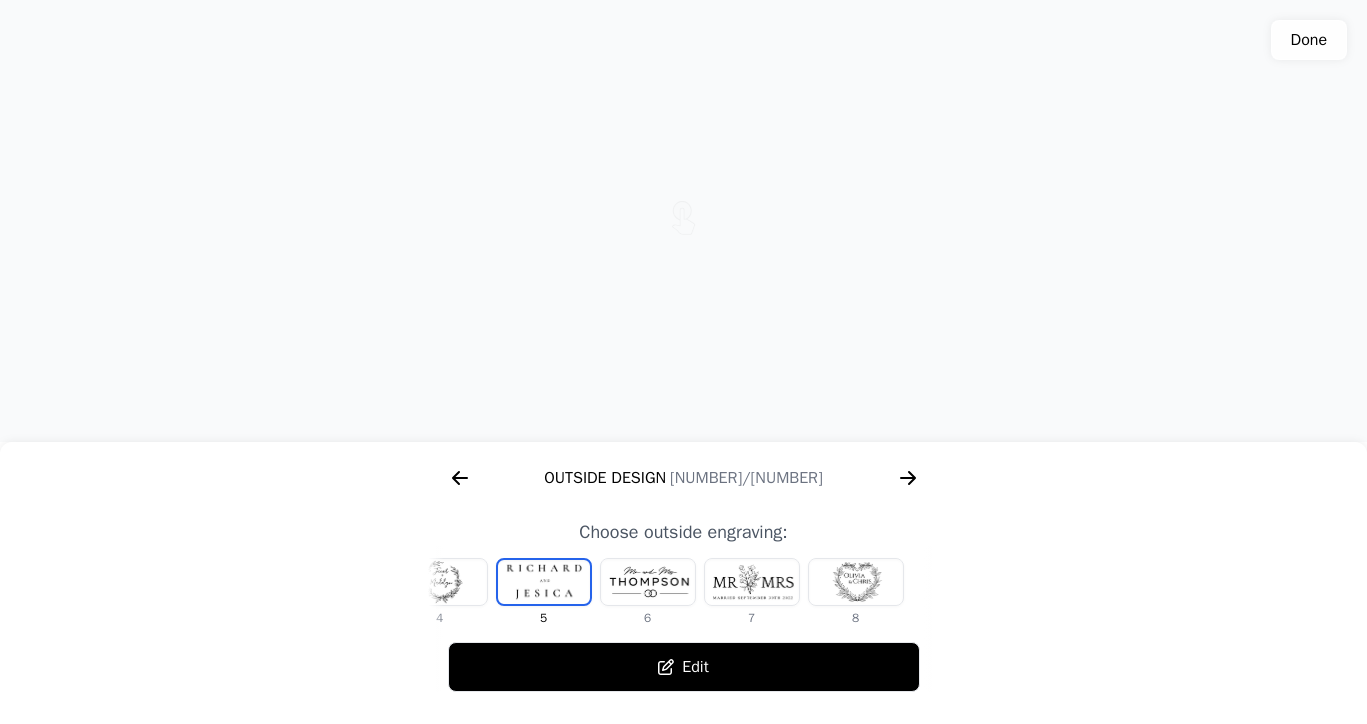 click at bounding box center [544, 582] 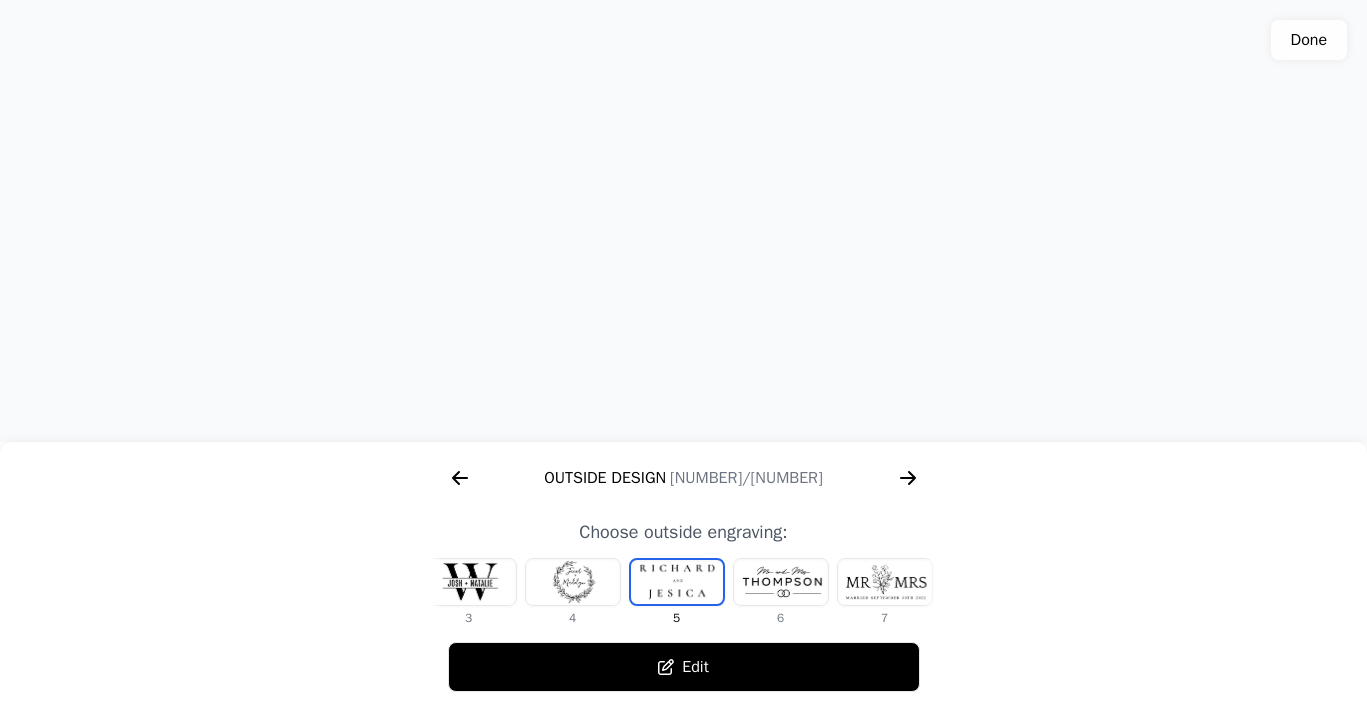 scroll, scrollTop: 0, scrollLeft: 232, axis: horizontal 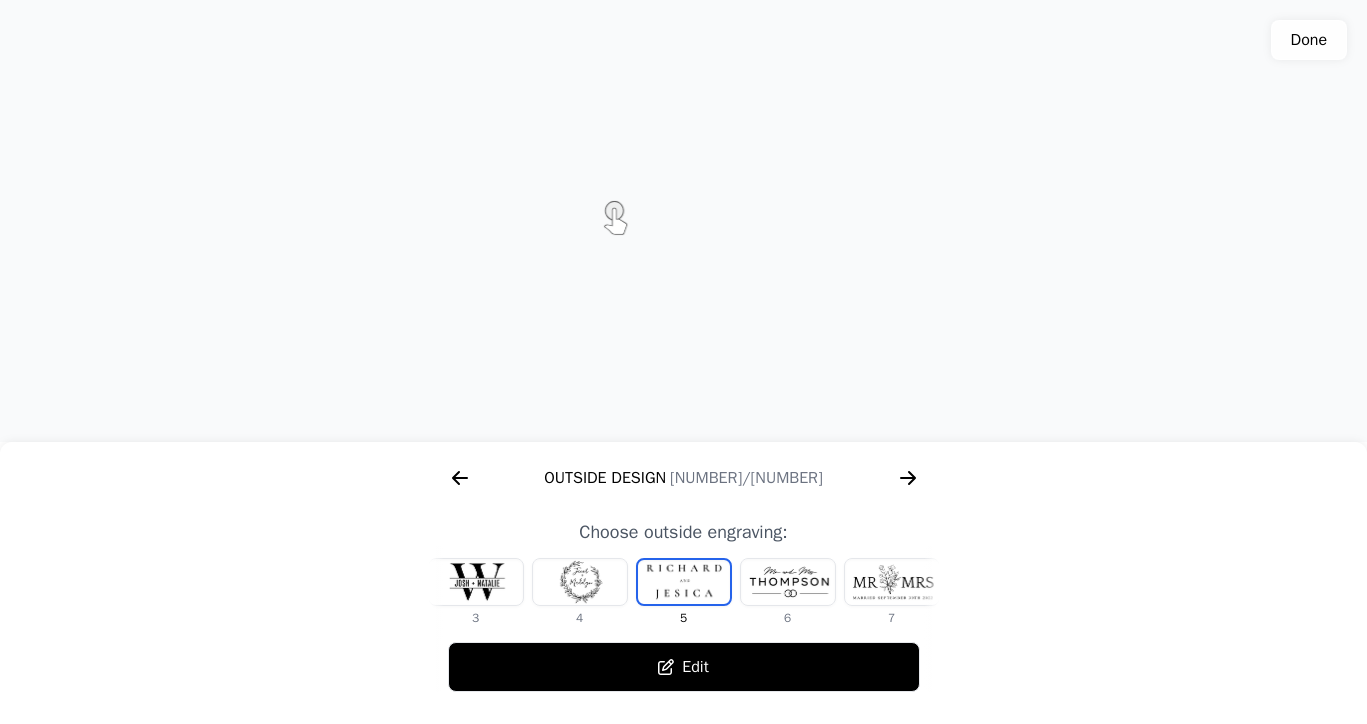 click 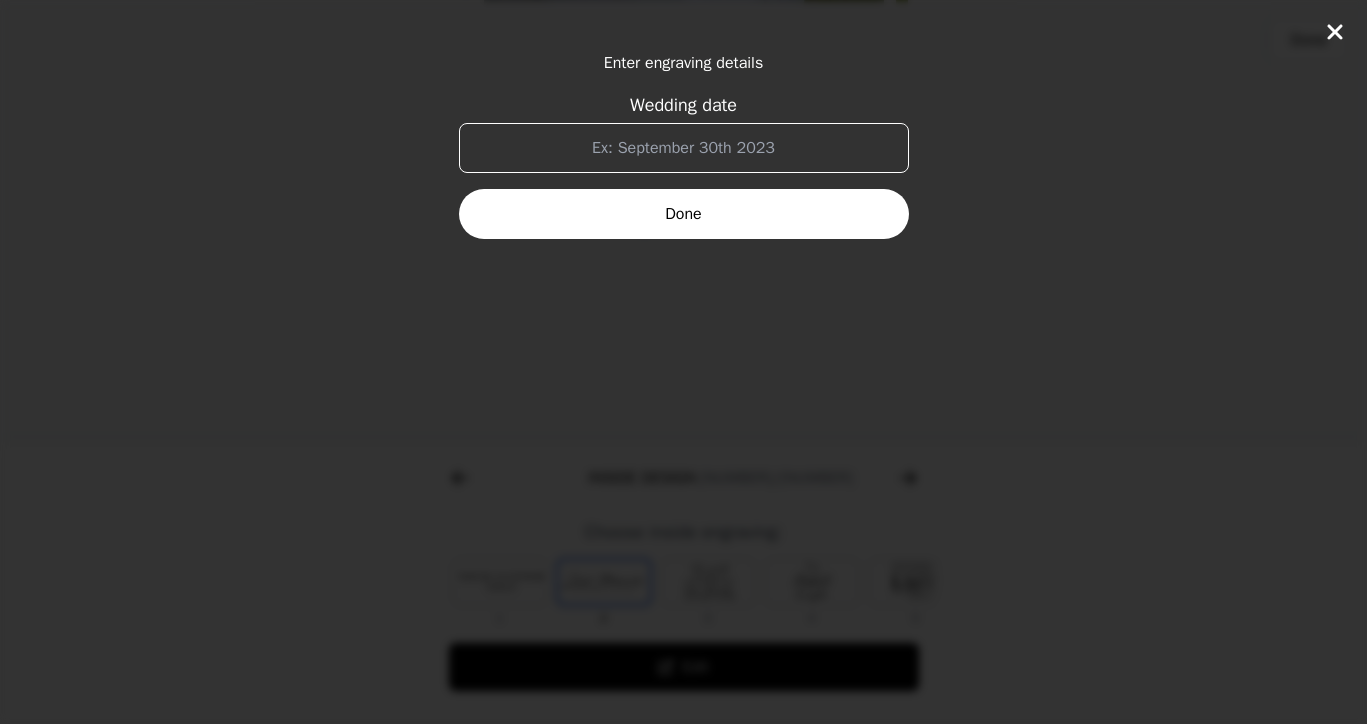 scroll, scrollTop: 0, scrollLeft: 1280, axis: horizontal 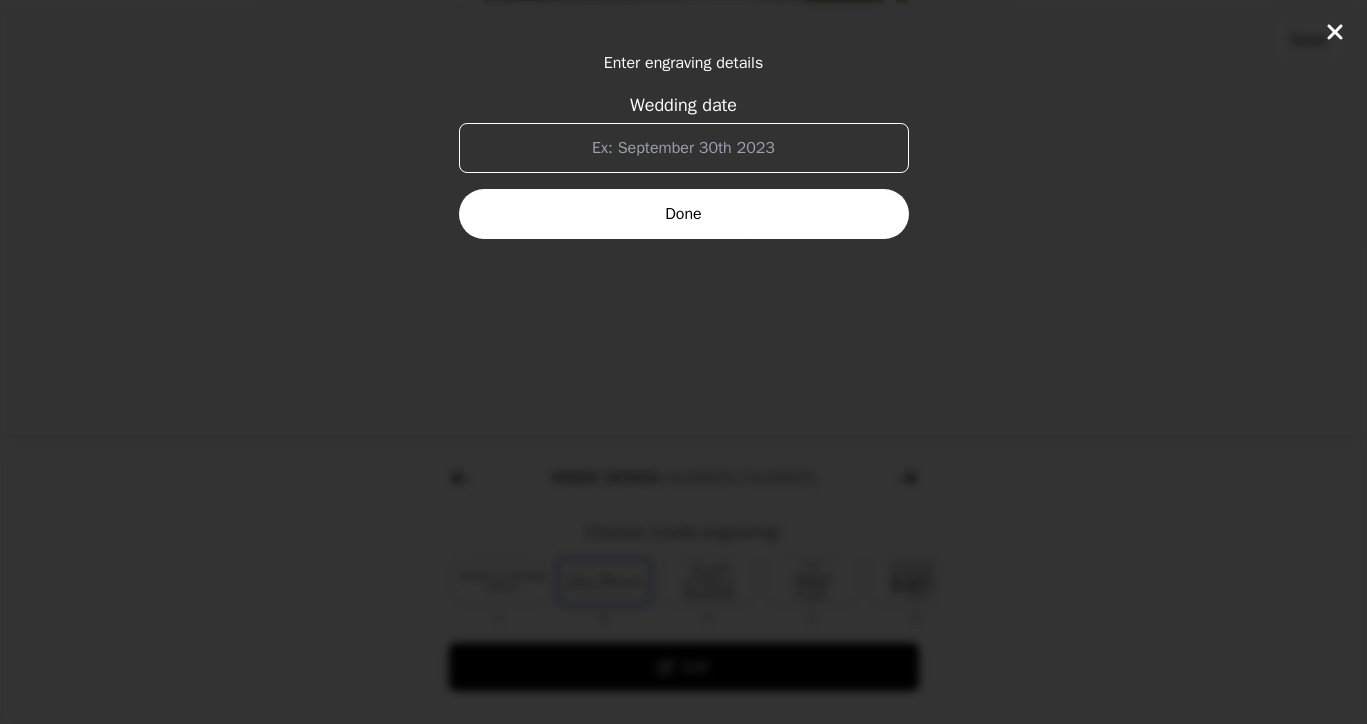click on "Wedding date" at bounding box center (684, 148) 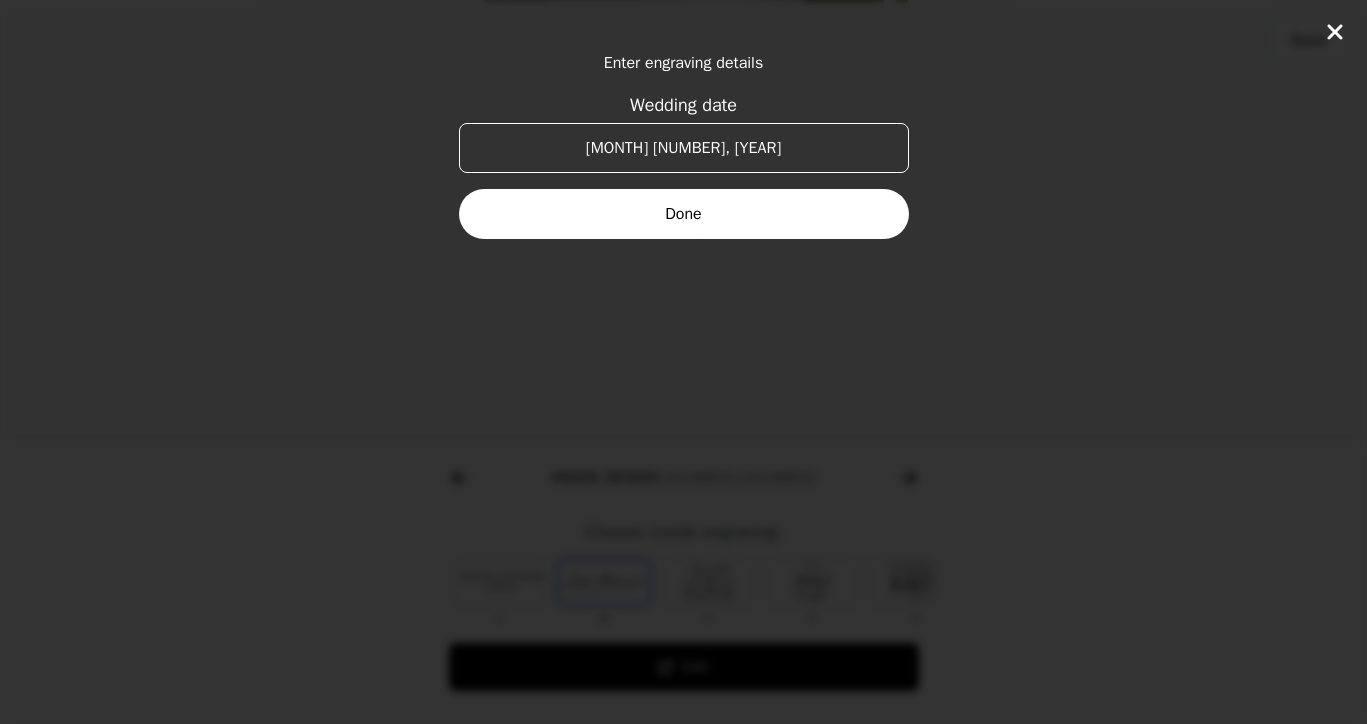 type on "[MONTH] [NUMBER], [YEAR]" 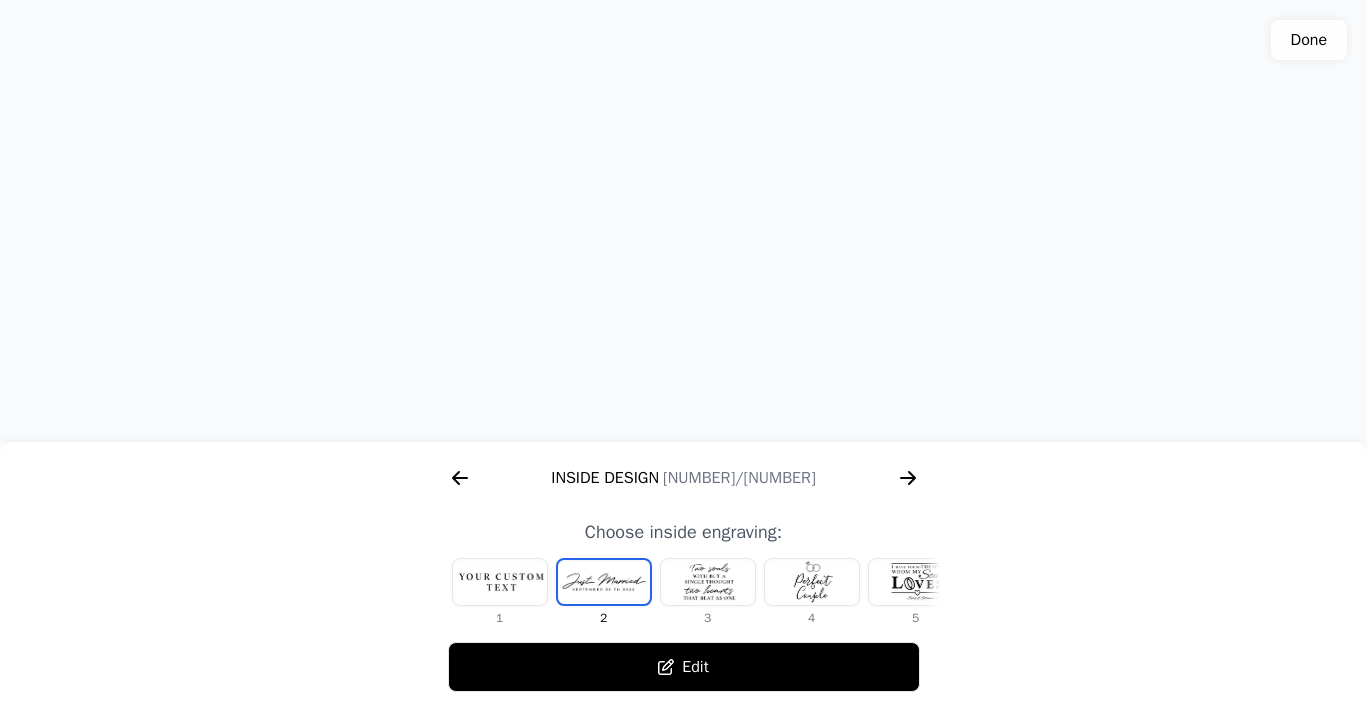 click 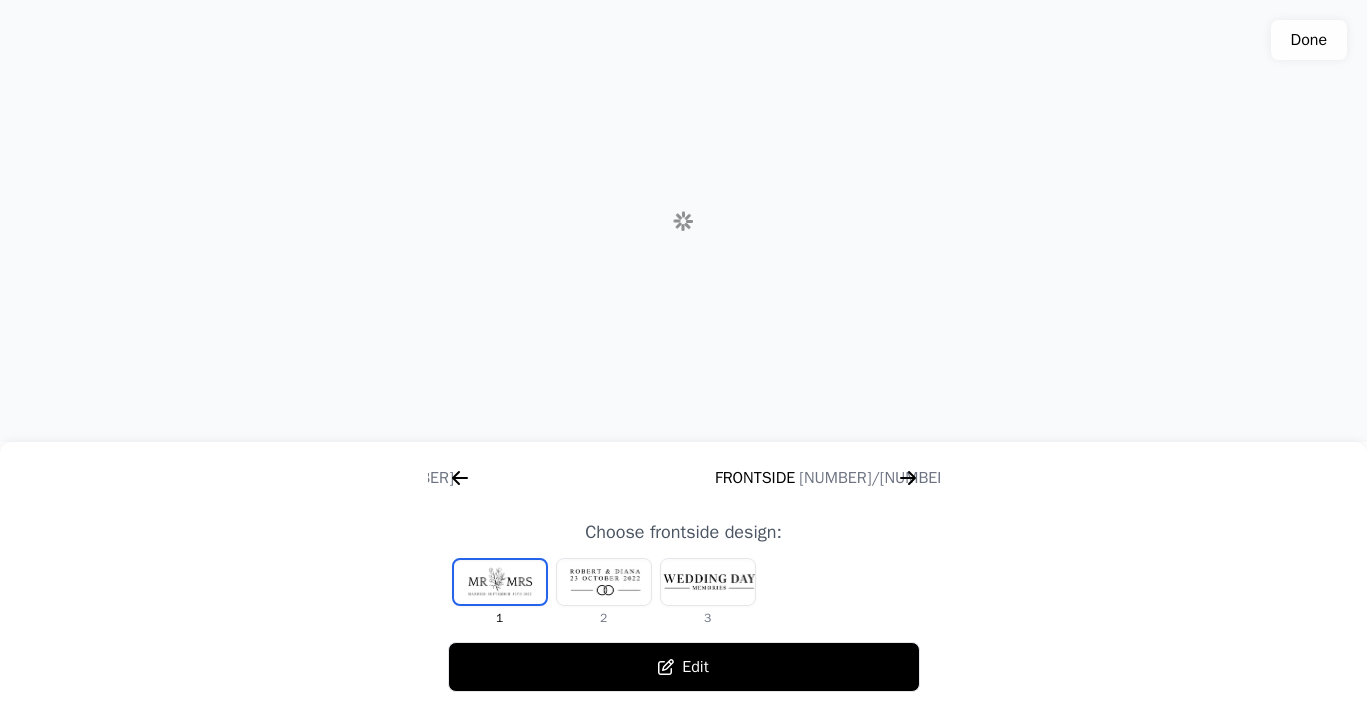 scroll, scrollTop: 0, scrollLeft: 1792, axis: horizontal 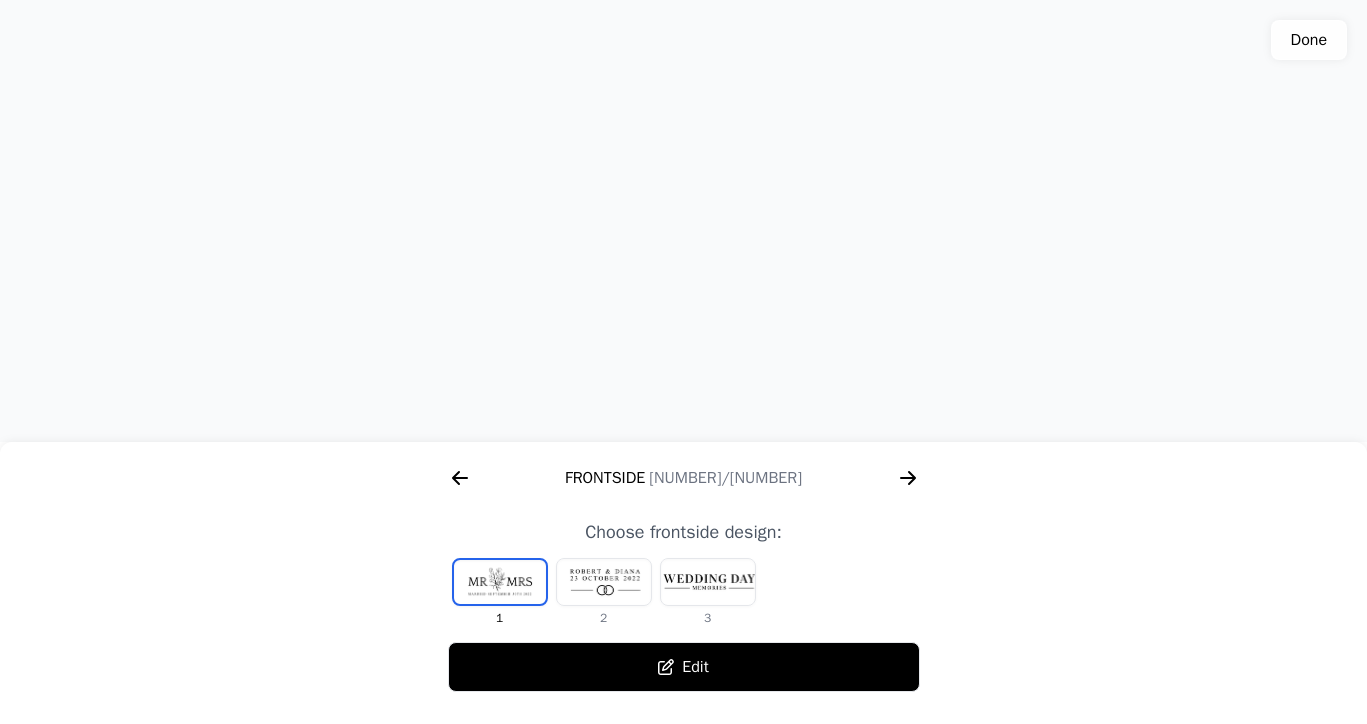 click at bounding box center [708, 582] 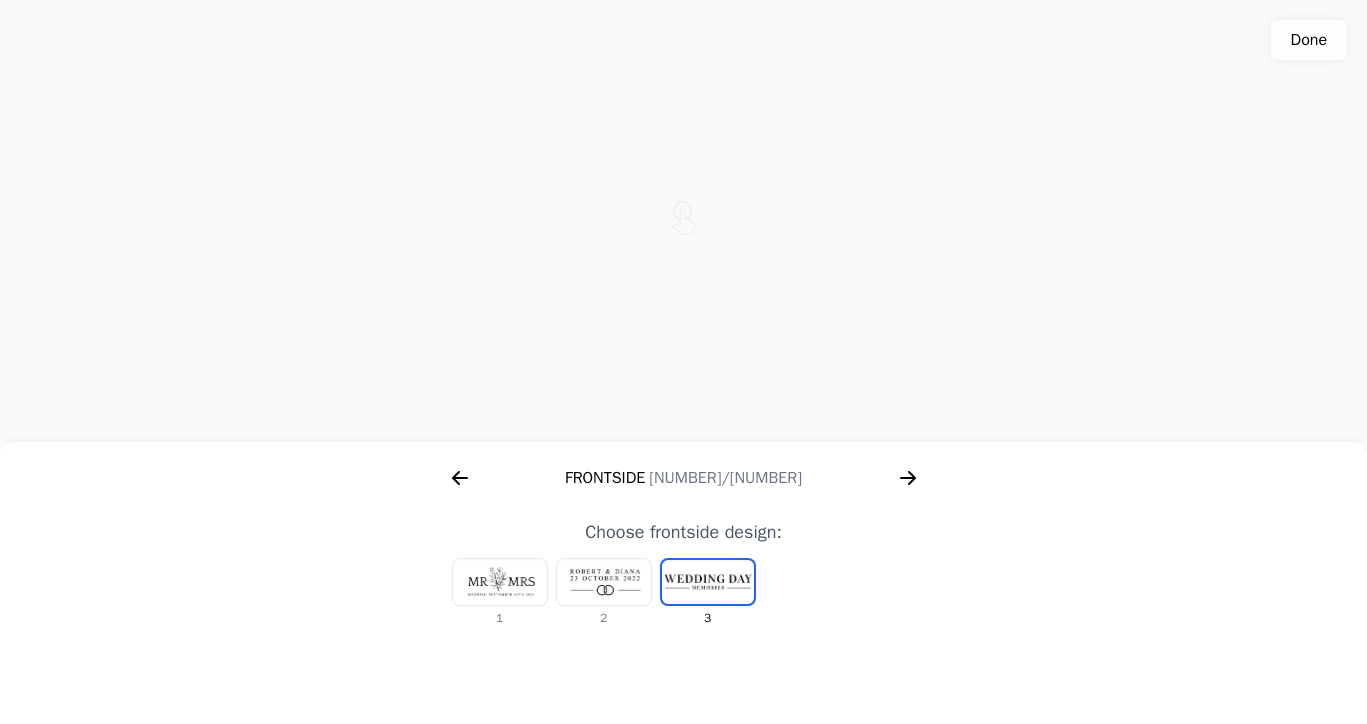 click at bounding box center (683, 221) 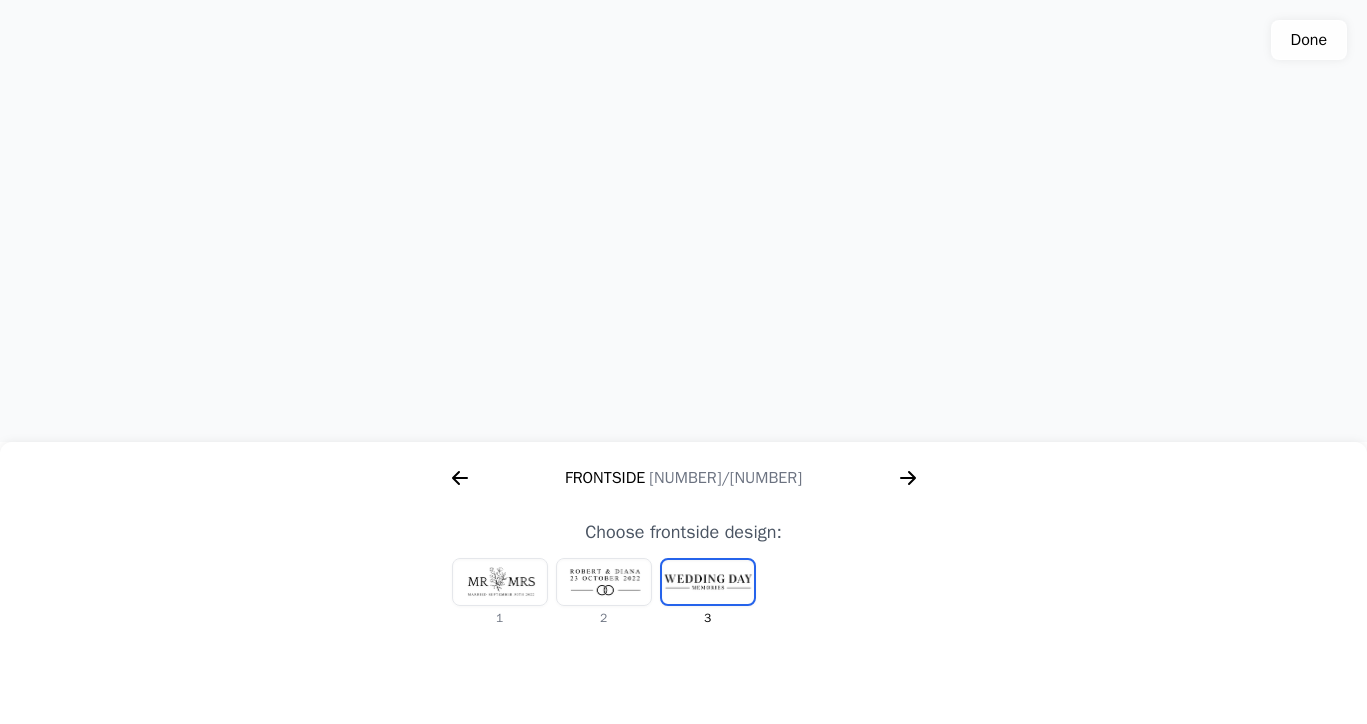 click 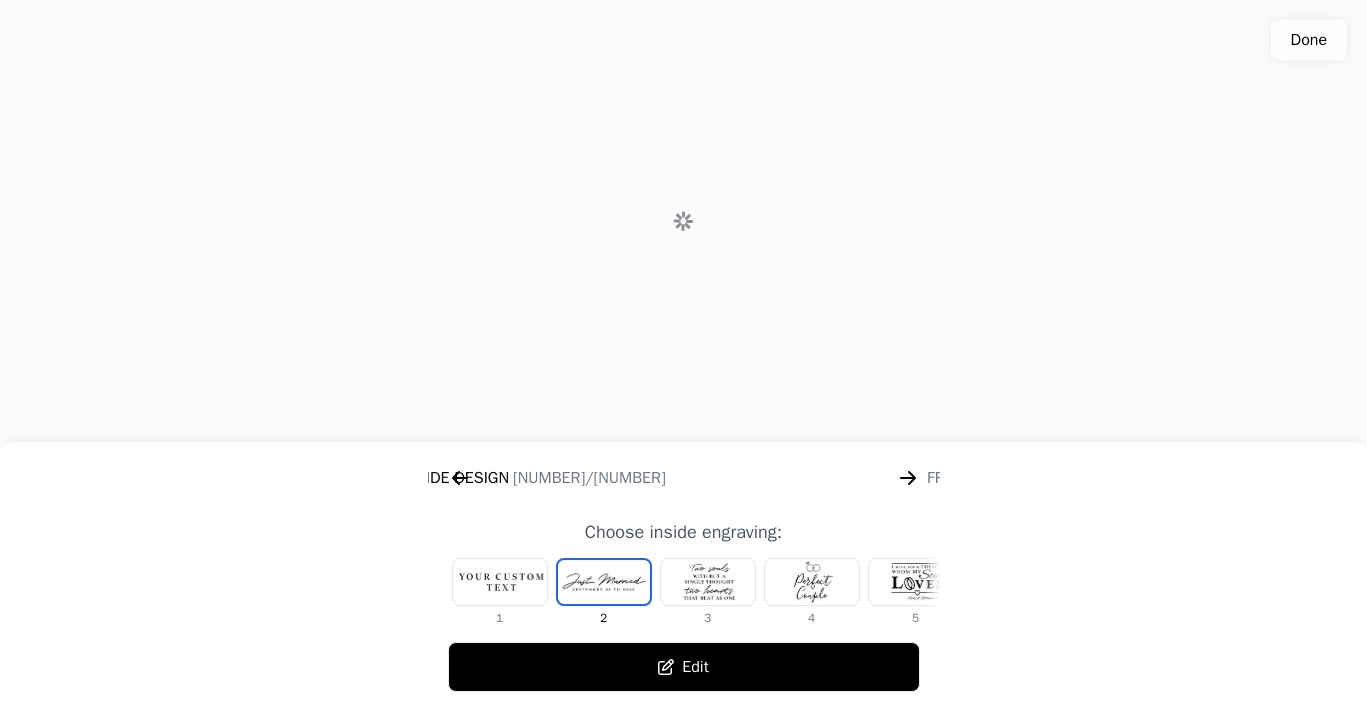 scroll, scrollTop: 0, scrollLeft: 1280, axis: horizontal 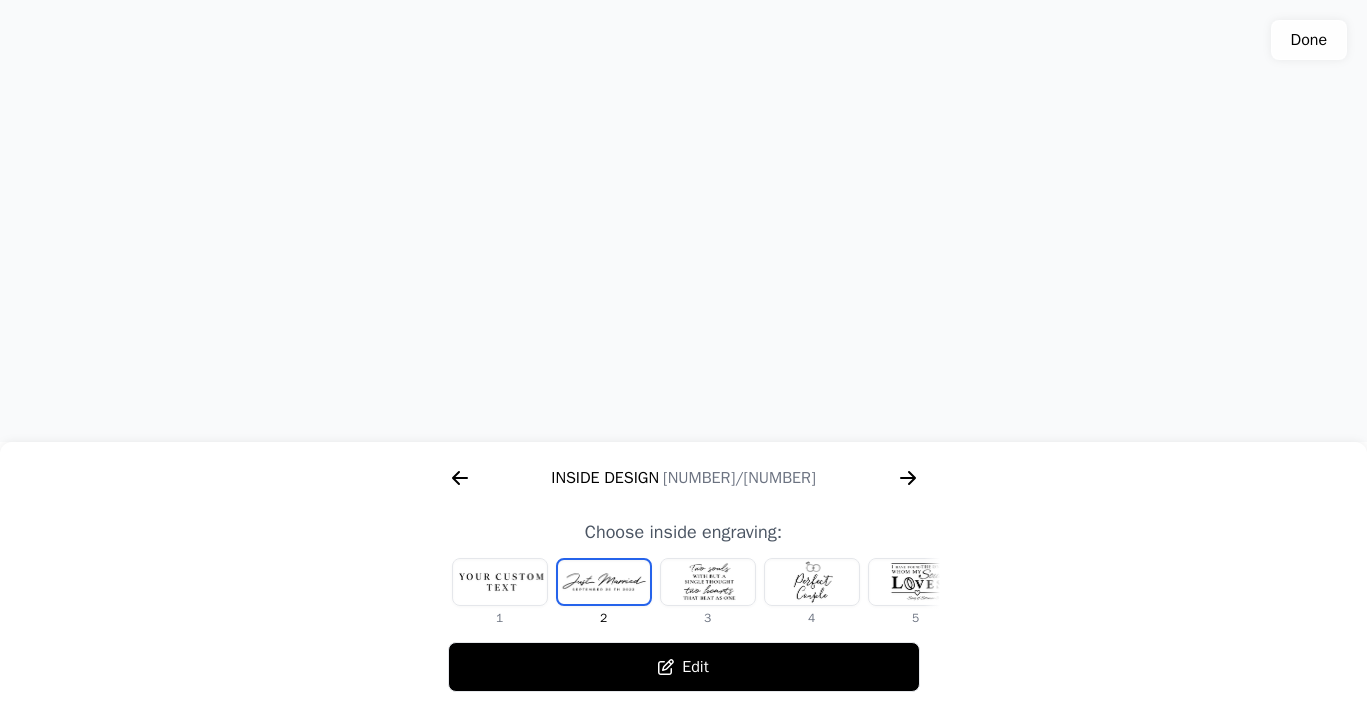 click 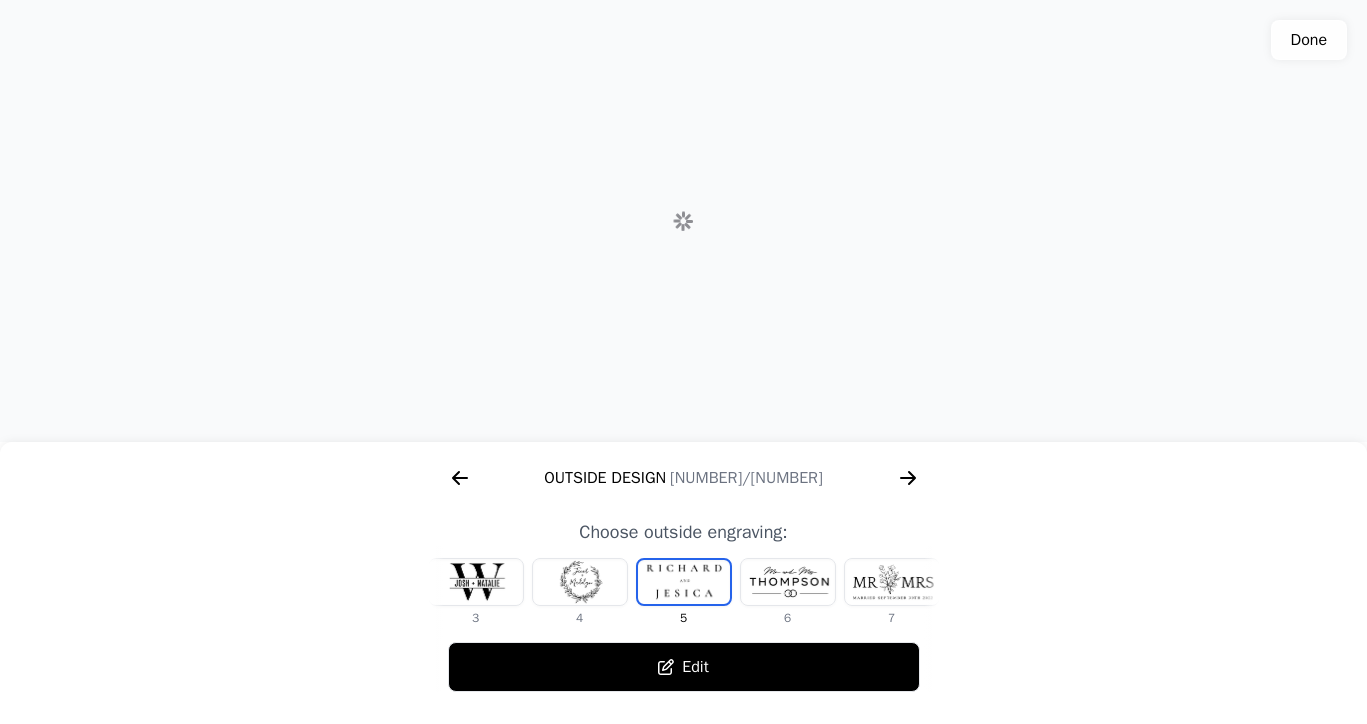 click 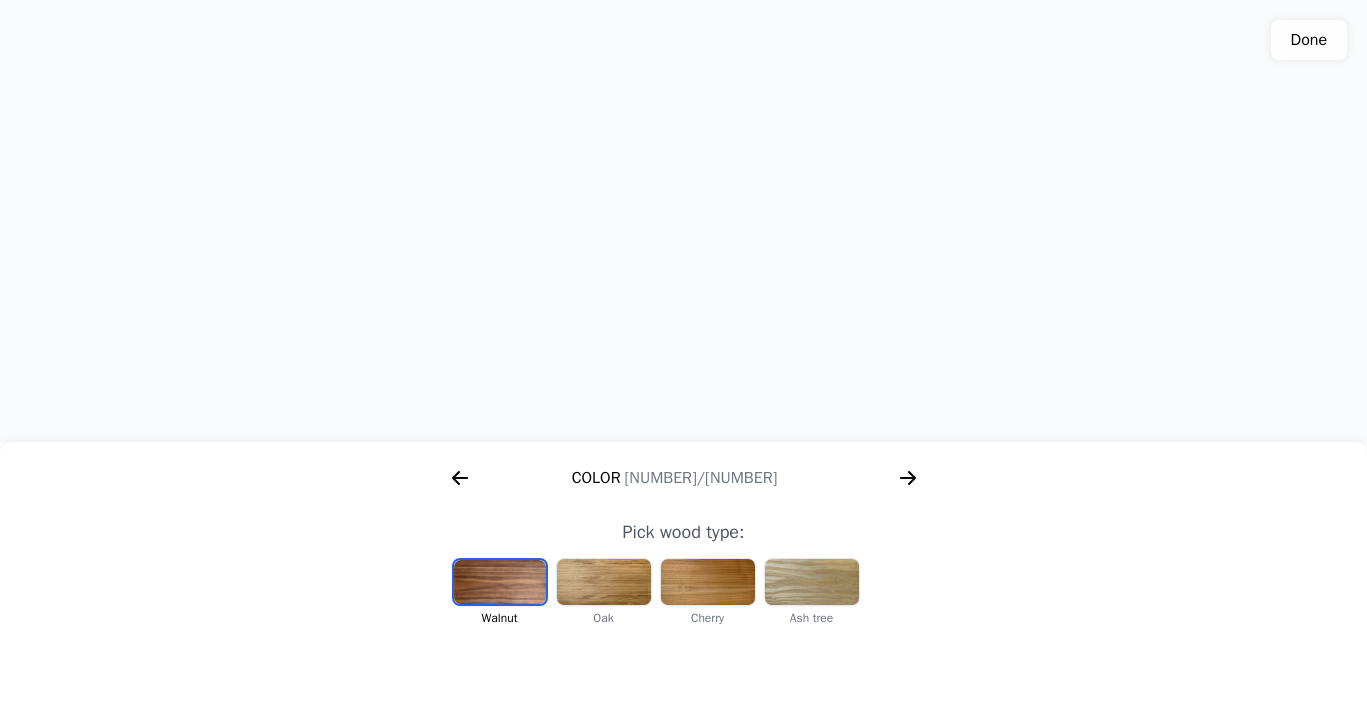 scroll, scrollTop: 0, scrollLeft: 256, axis: horizontal 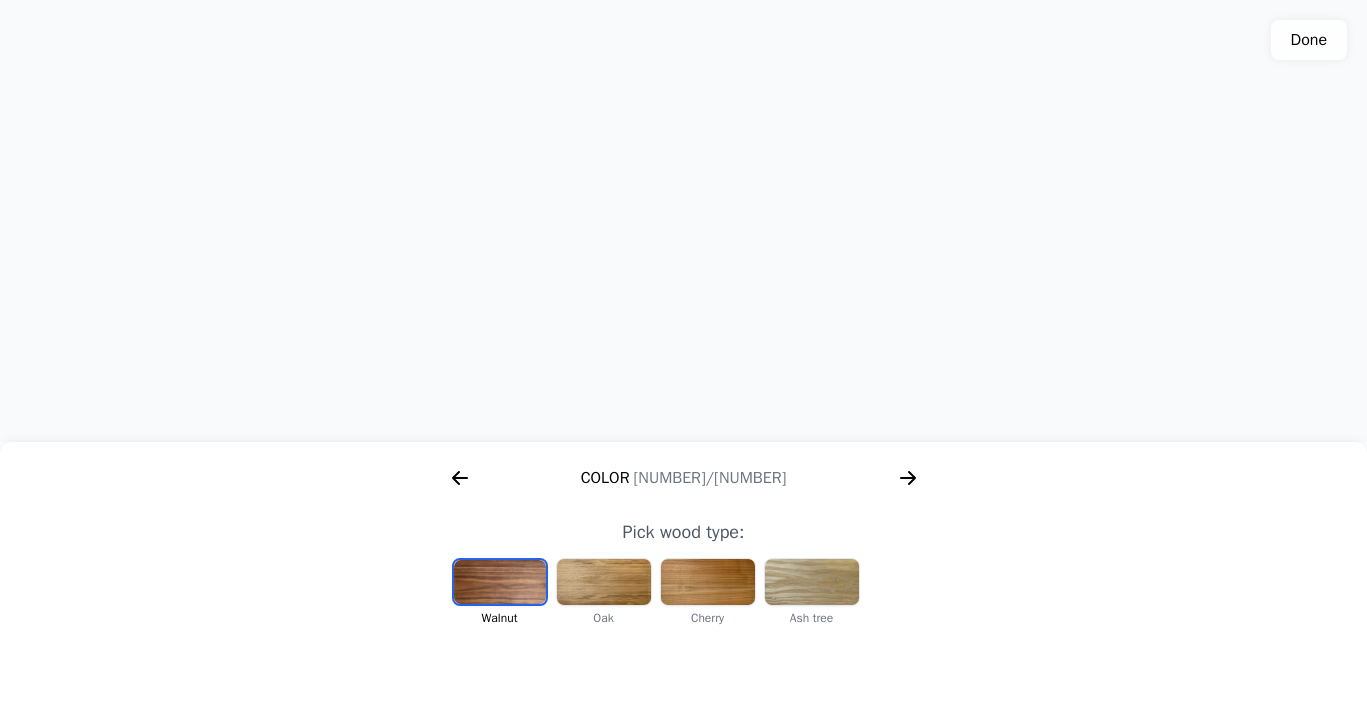 click 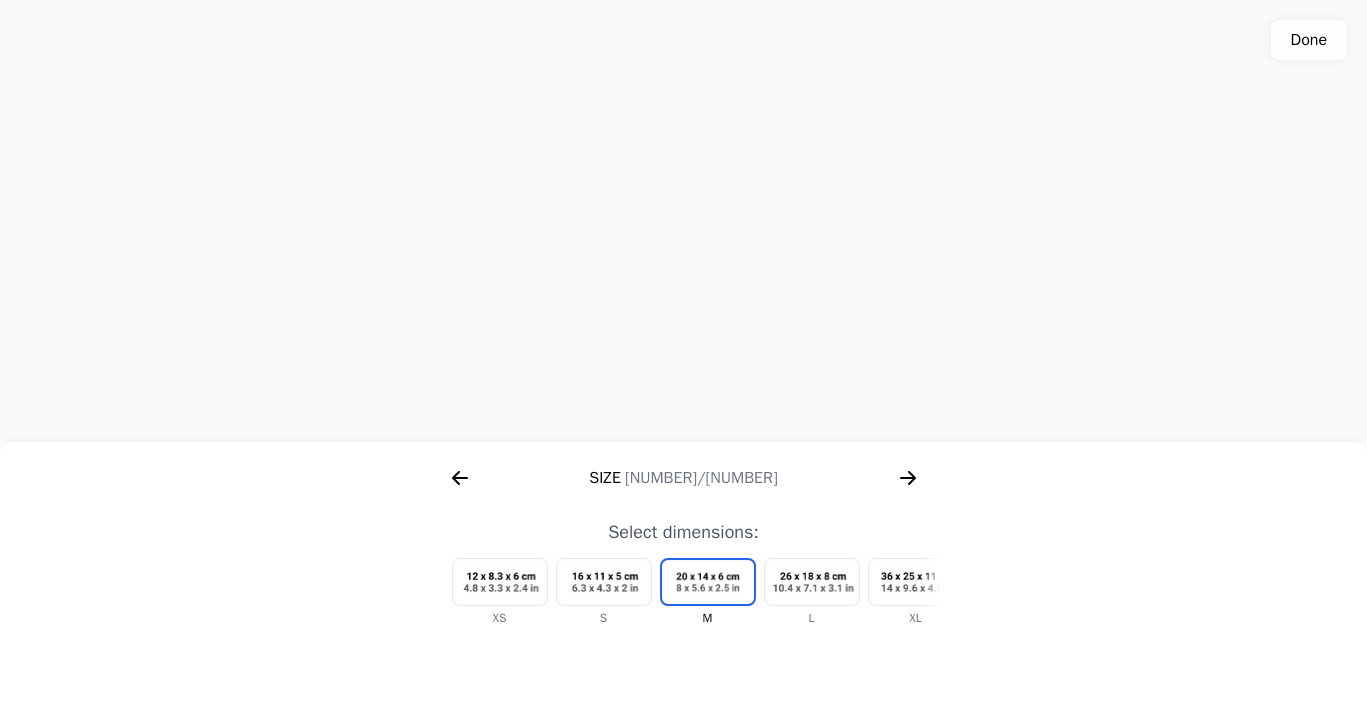 click 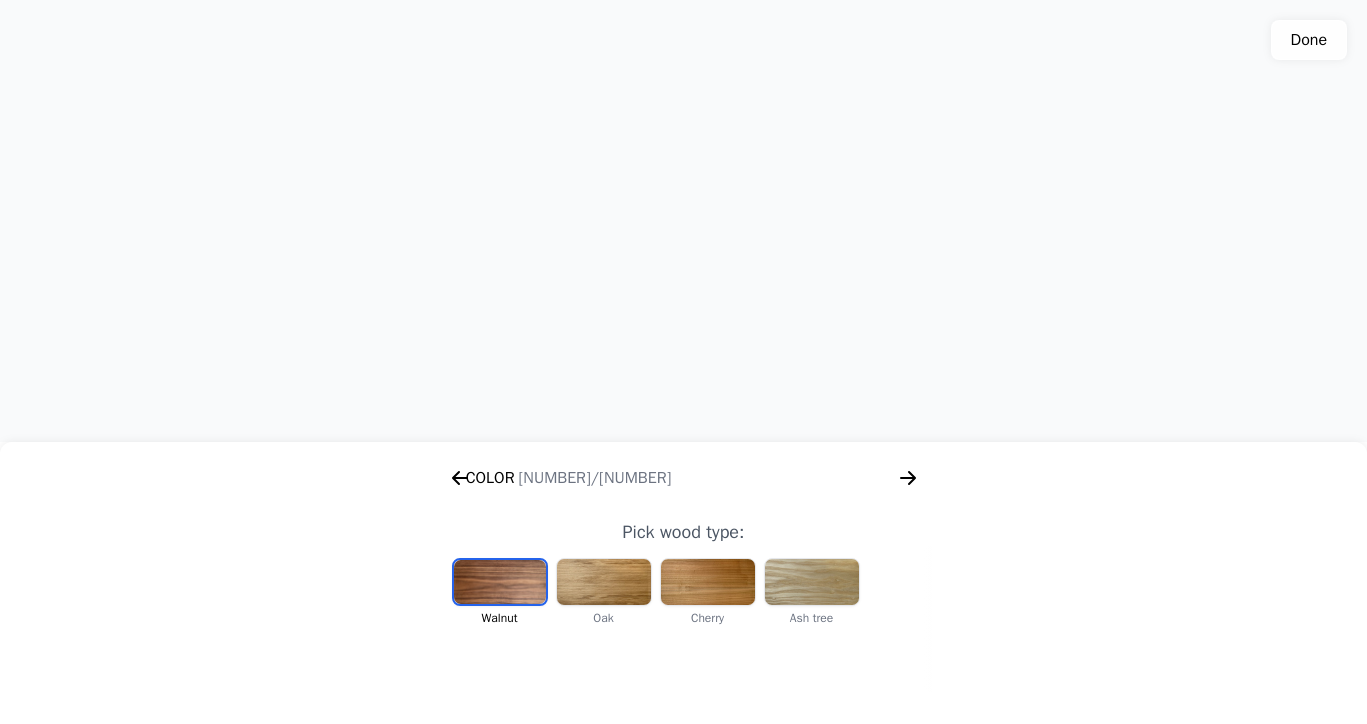 scroll, scrollTop: 0, scrollLeft: 256, axis: horizontal 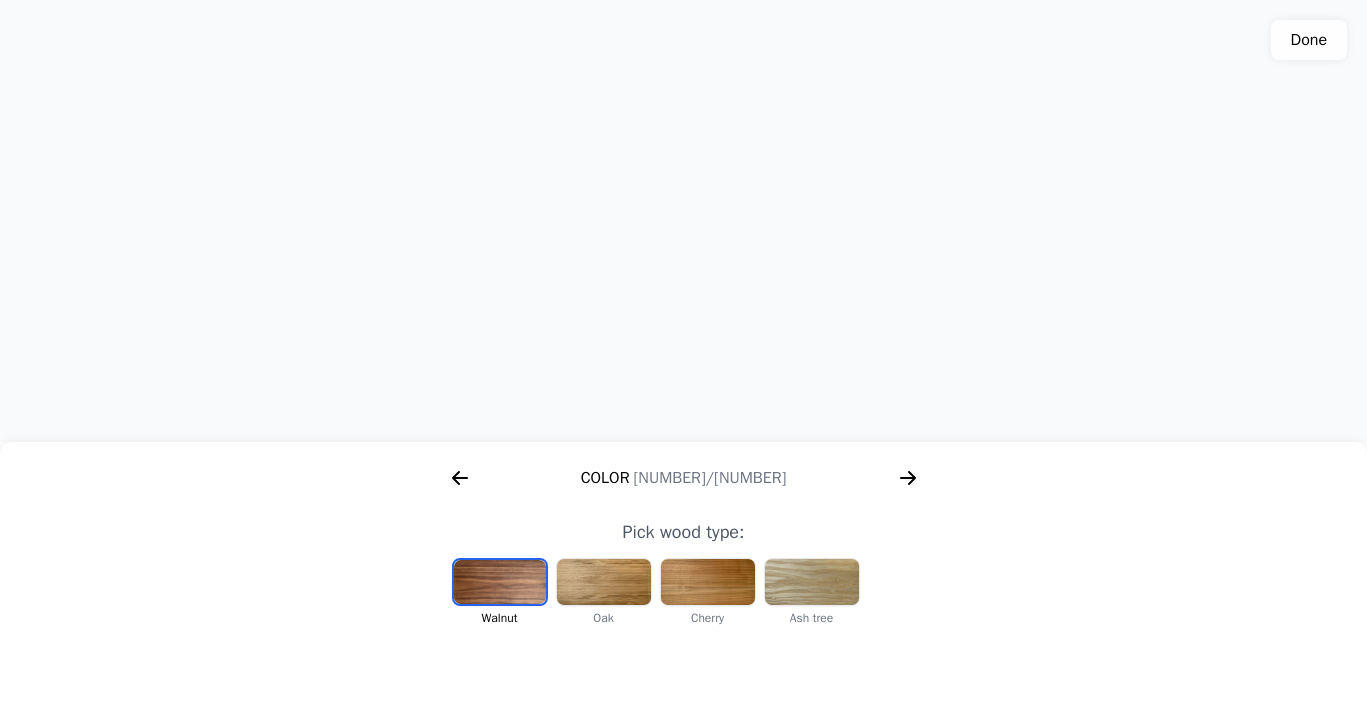 click at bounding box center (708, 582) 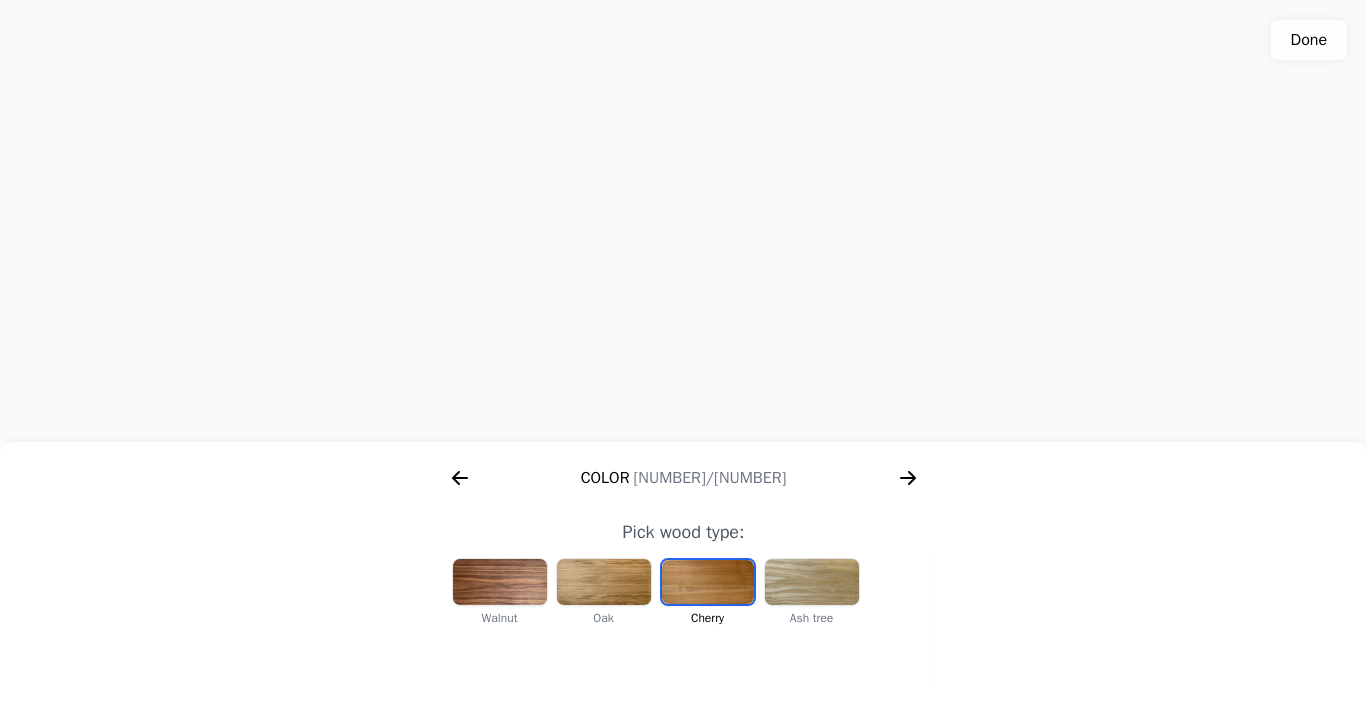 click at bounding box center [604, 582] 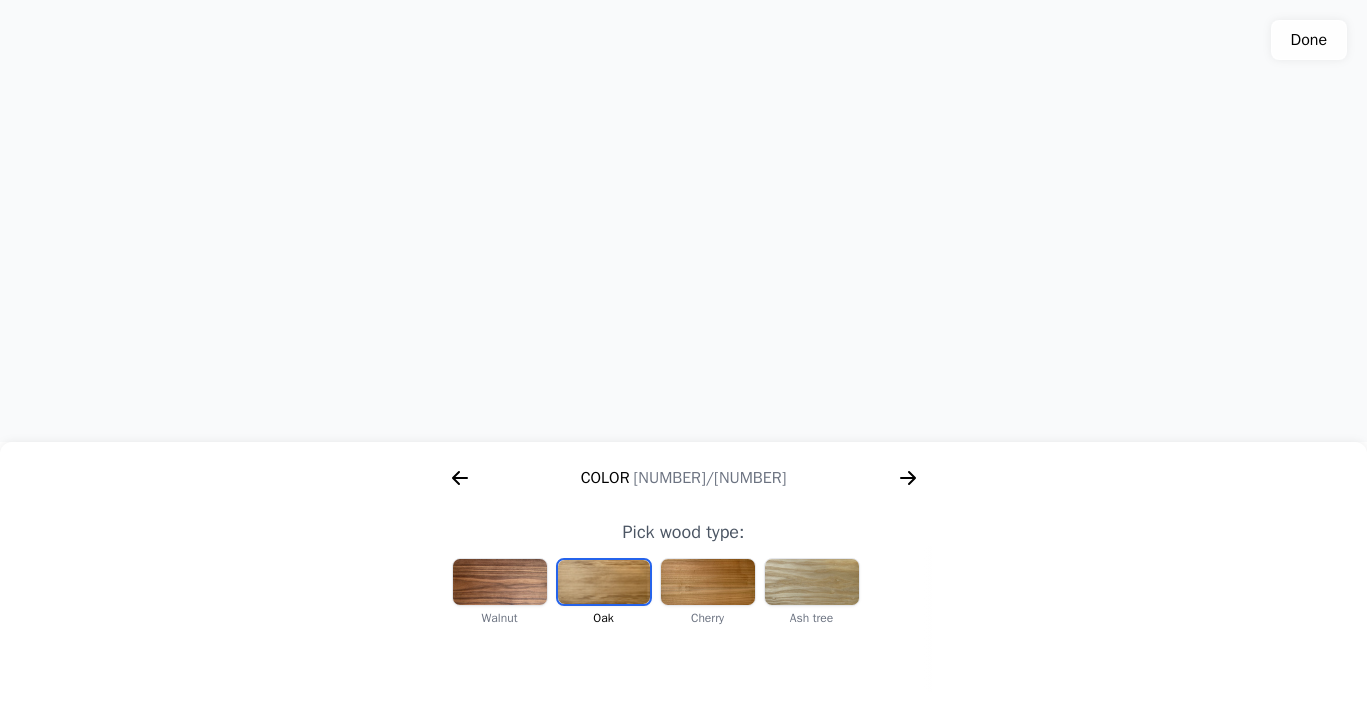 click at bounding box center (812, 582) 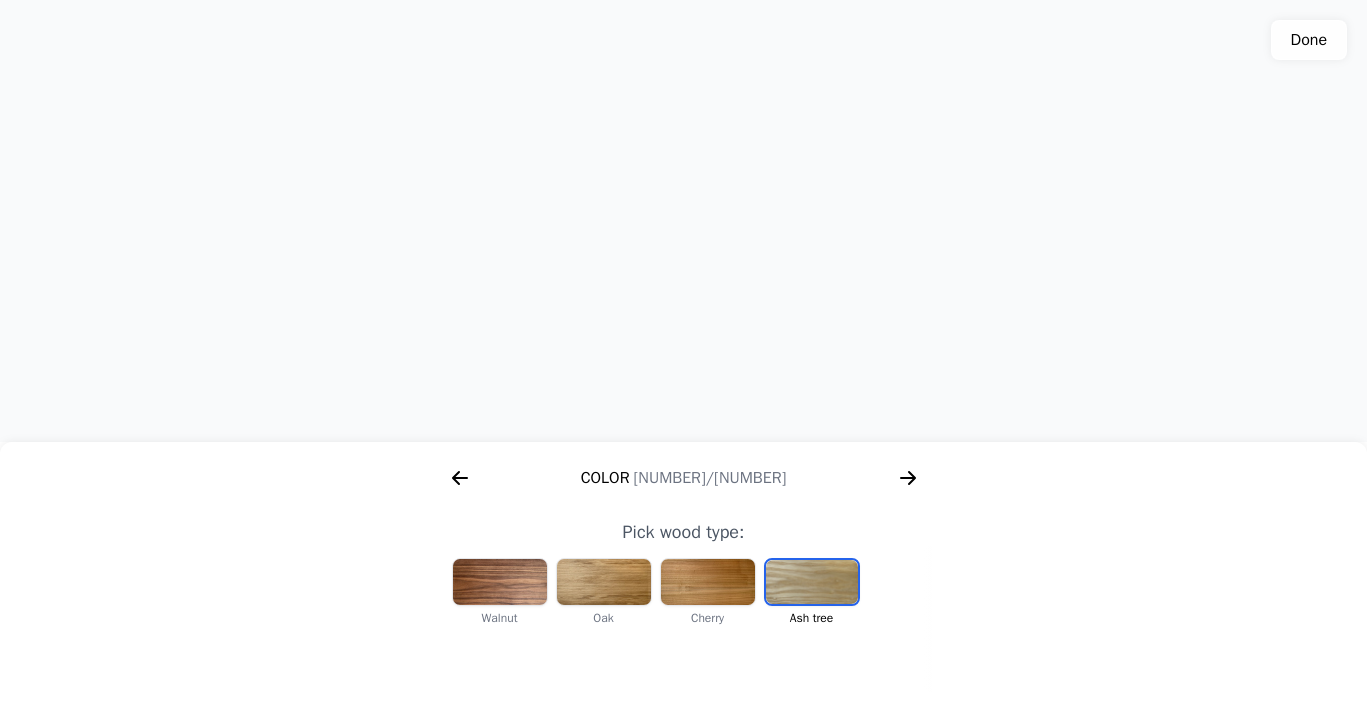 click at bounding box center [708, 582] 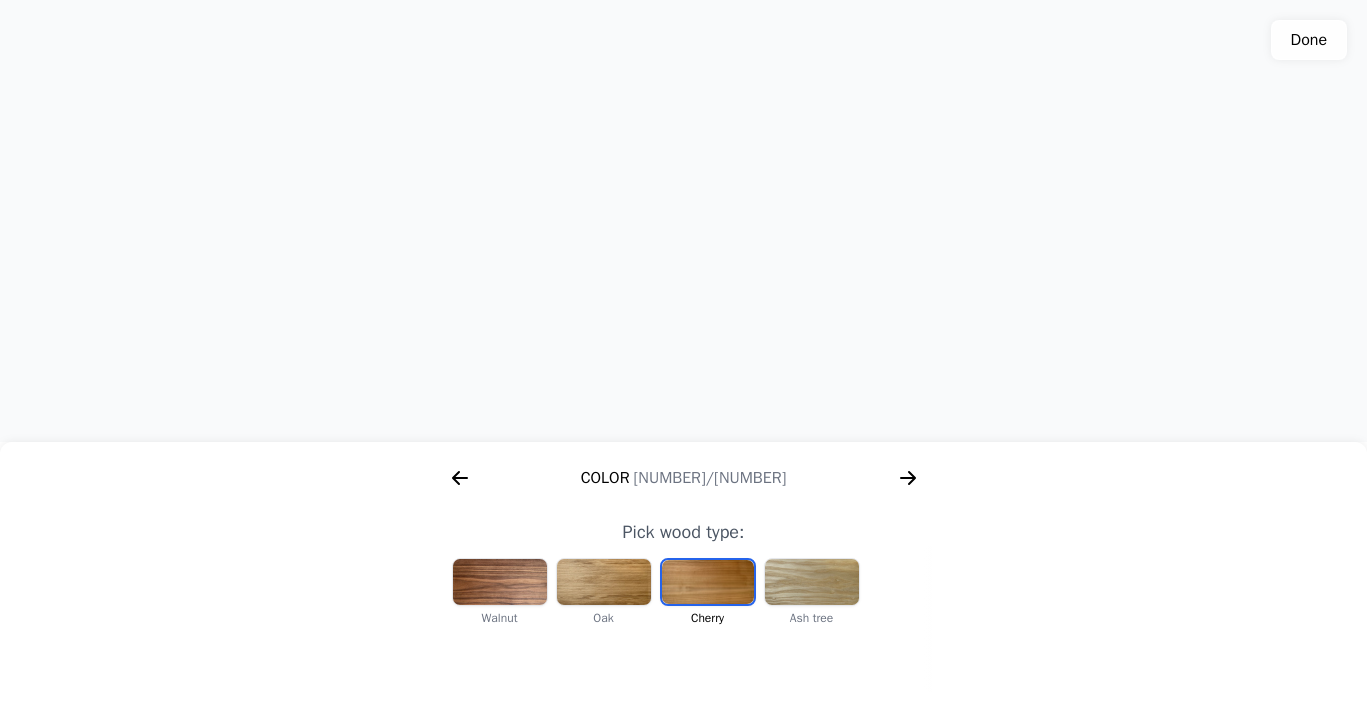 click at bounding box center (500, 582) 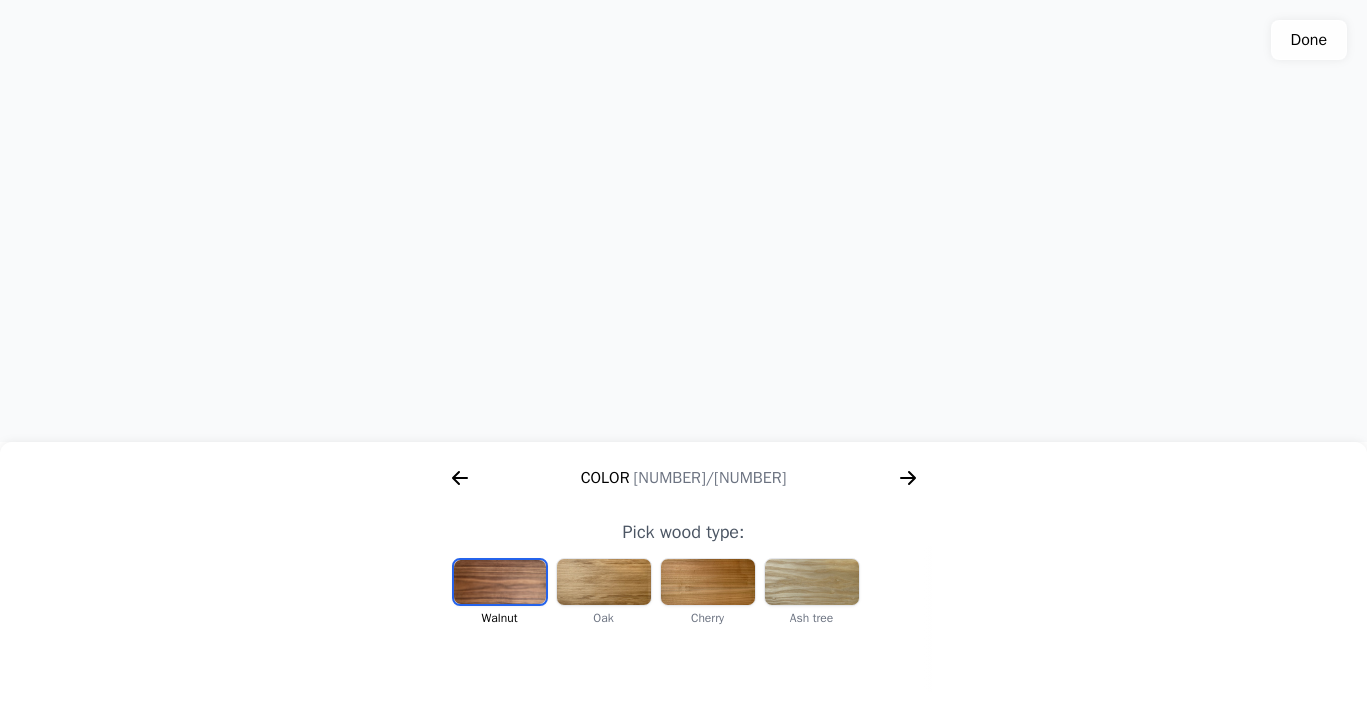 click at bounding box center (708, 582) 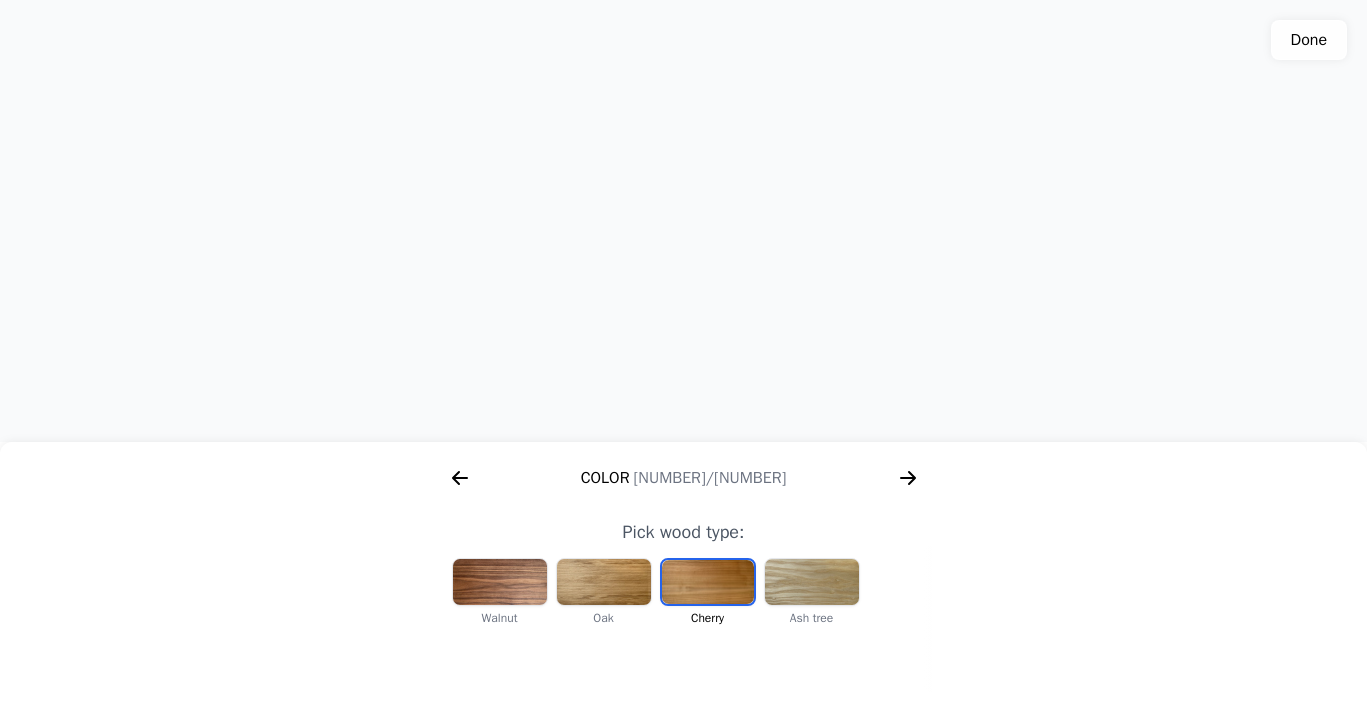 click at bounding box center (500, 582) 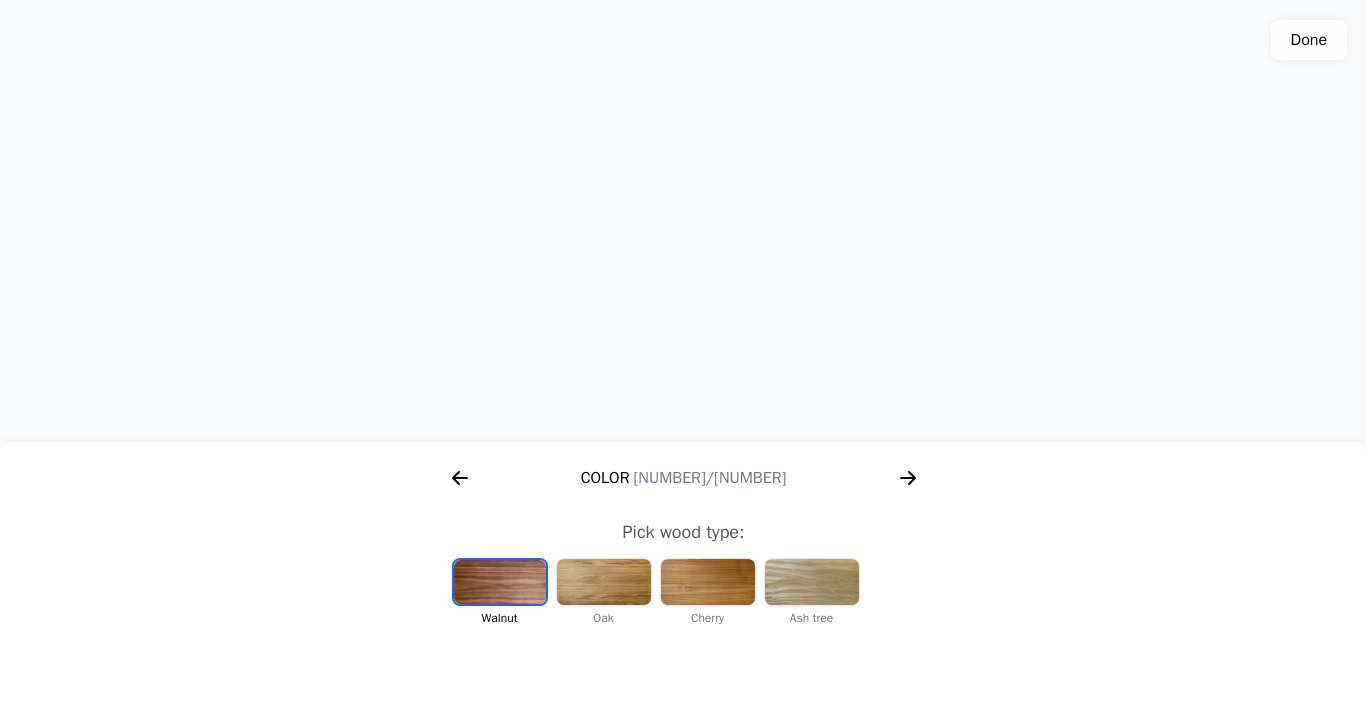 click 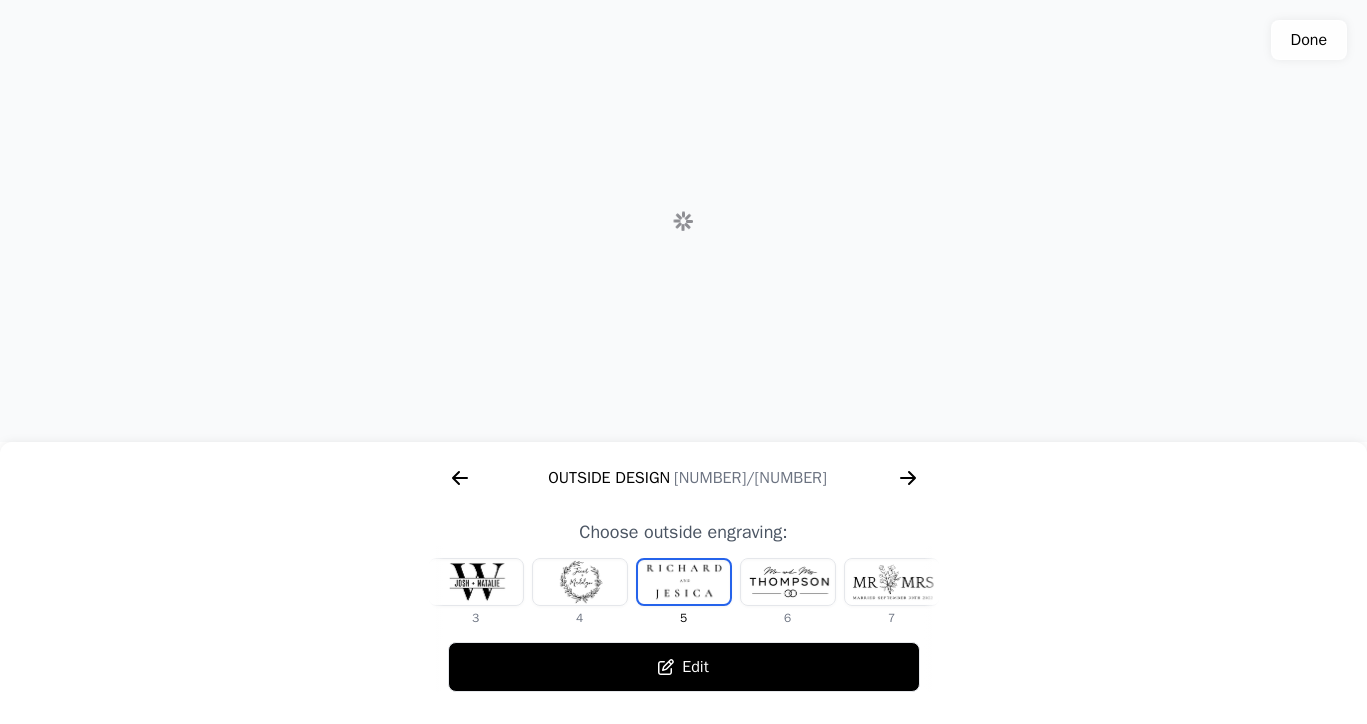 scroll, scrollTop: 0, scrollLeft: 768, axis: horizontal 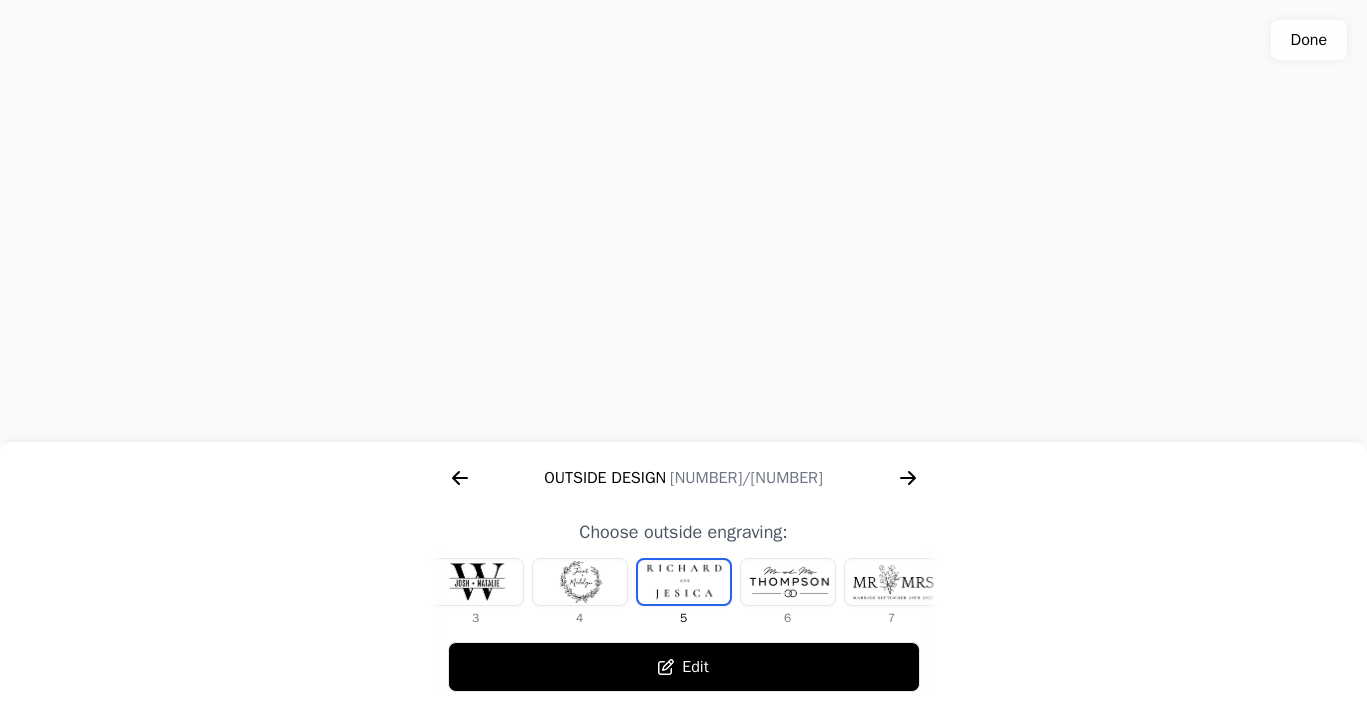 click 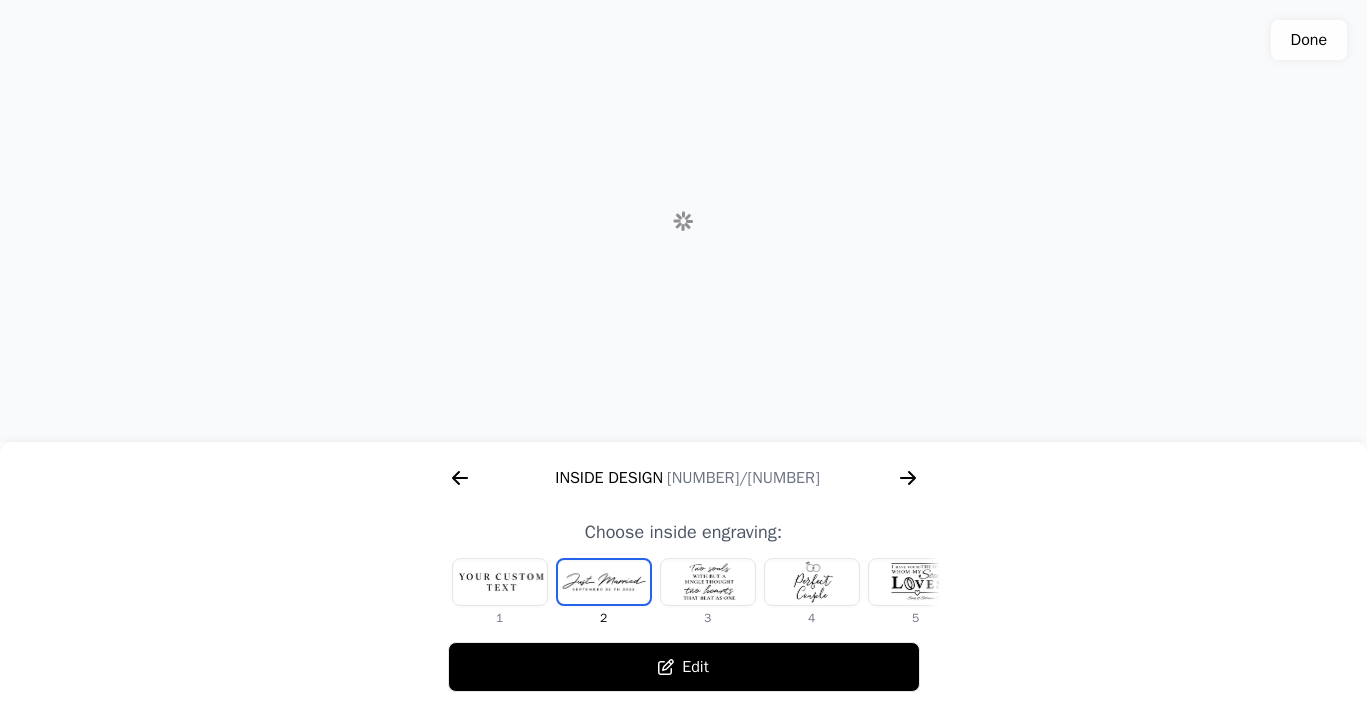scroll, scrollTop: 0, scrollLeft: 1280, axis: horizontal 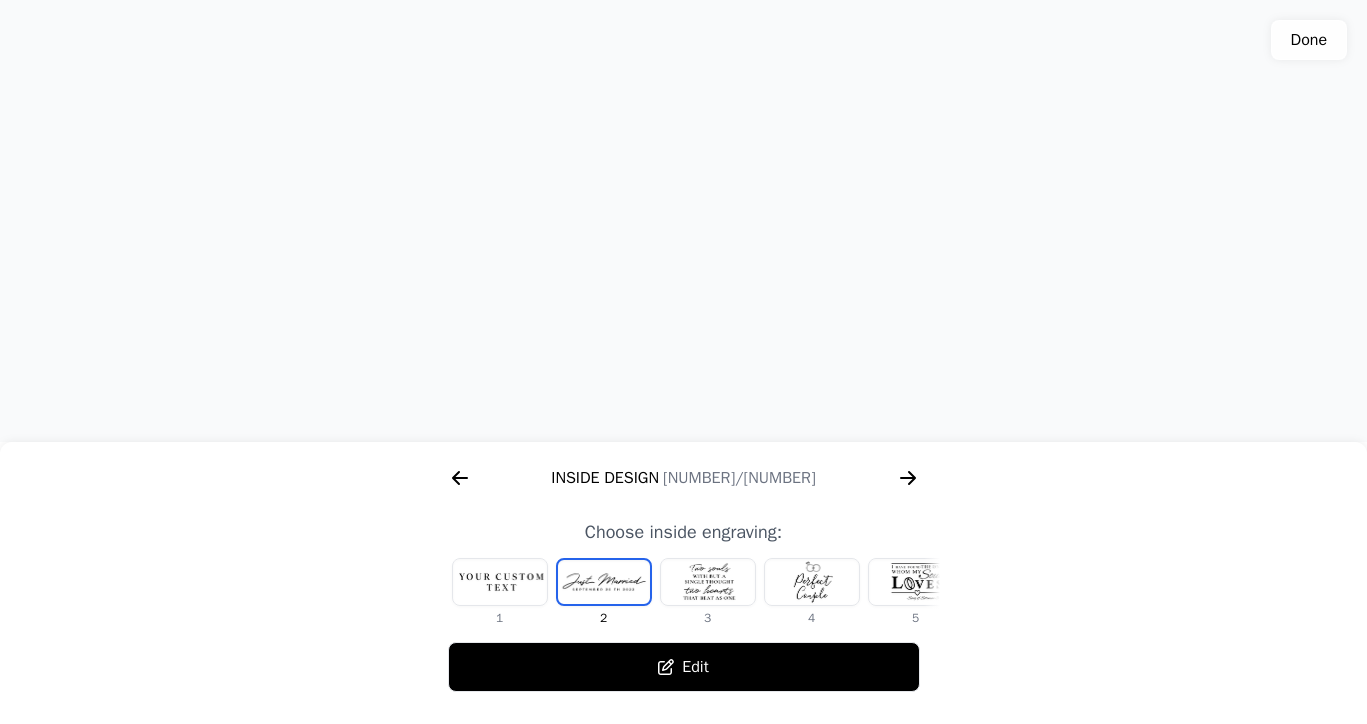 click 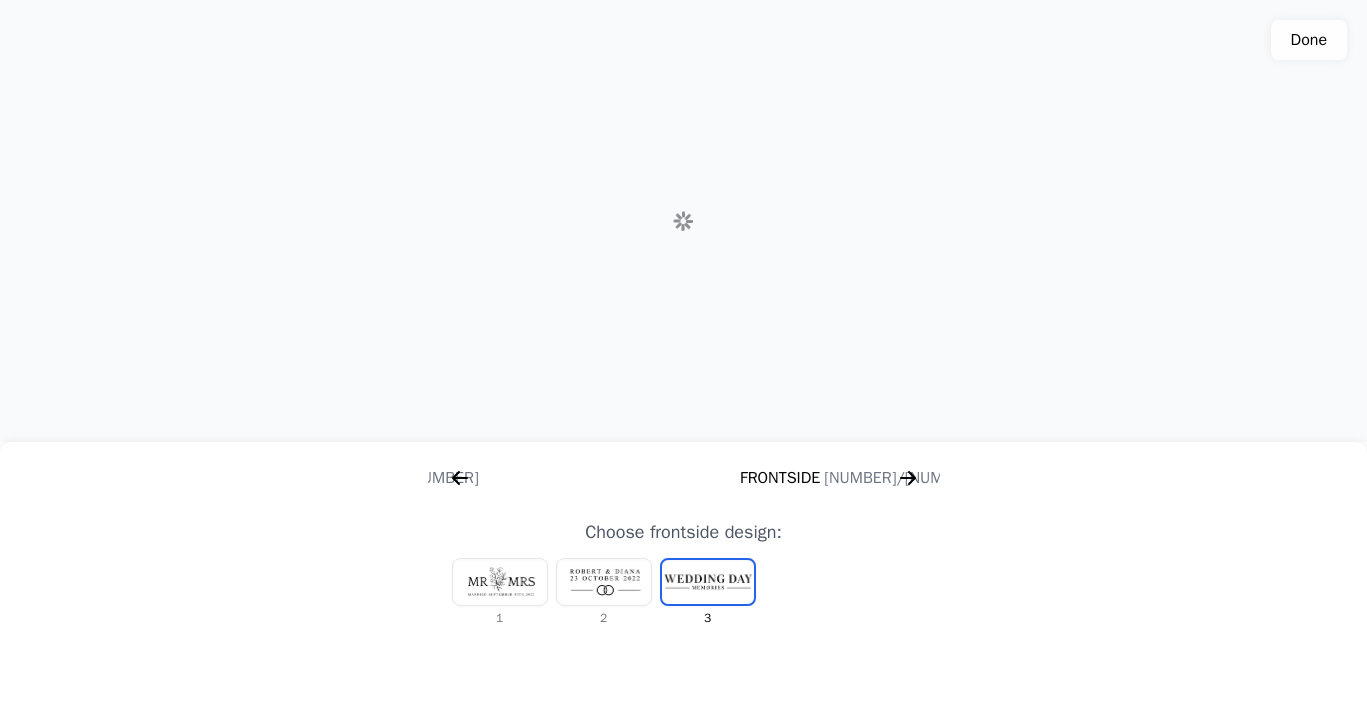 scroll, scrollTop: 0, scrollLeft: 1792, axis: horizontal 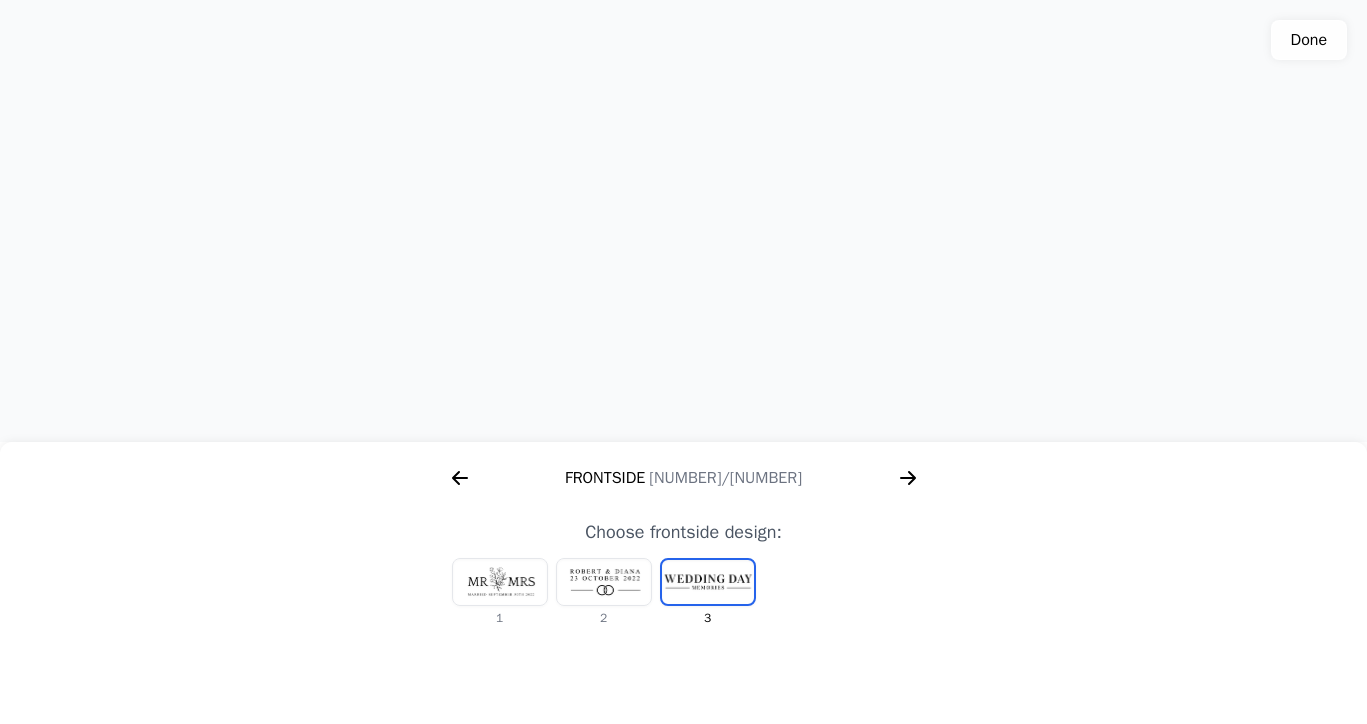 click 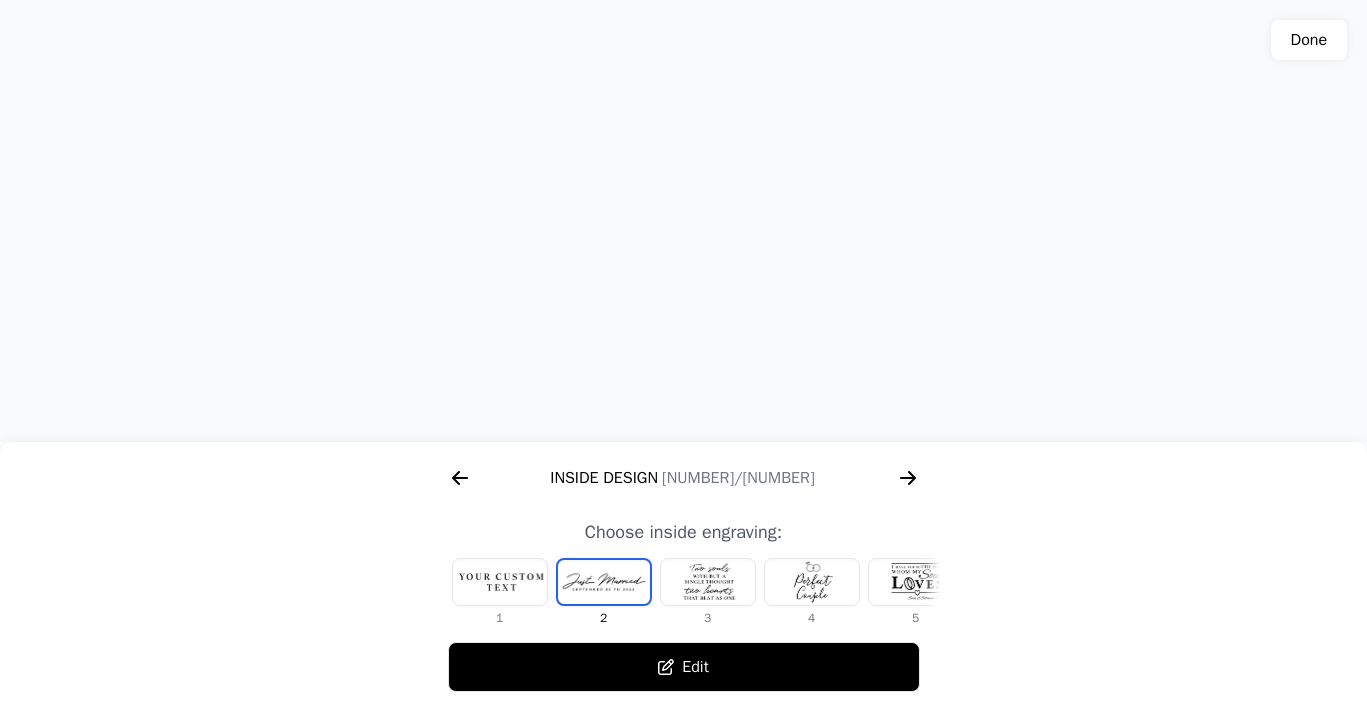 scroll, scrollTop: 0, scrollLeft: 1280, axis: horizontal 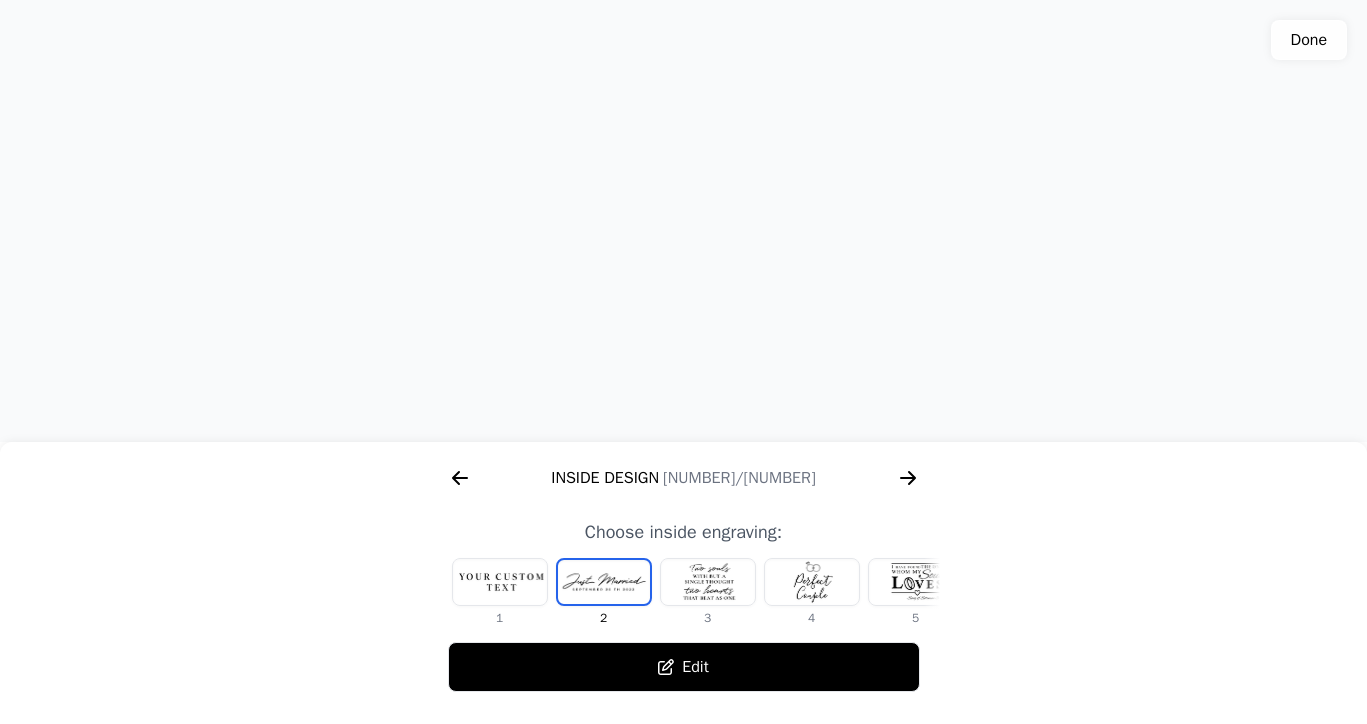 click on "Inside Design  [NUMBER]/[NUMBER]" 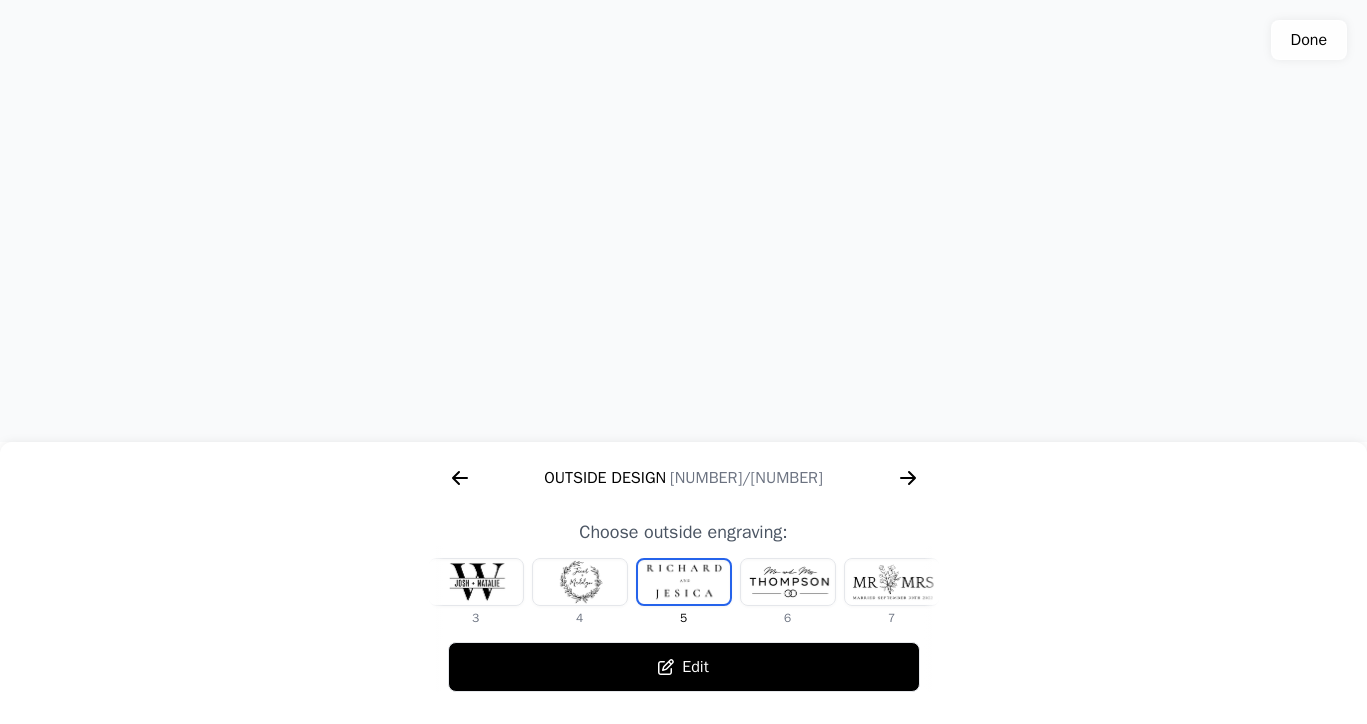 click 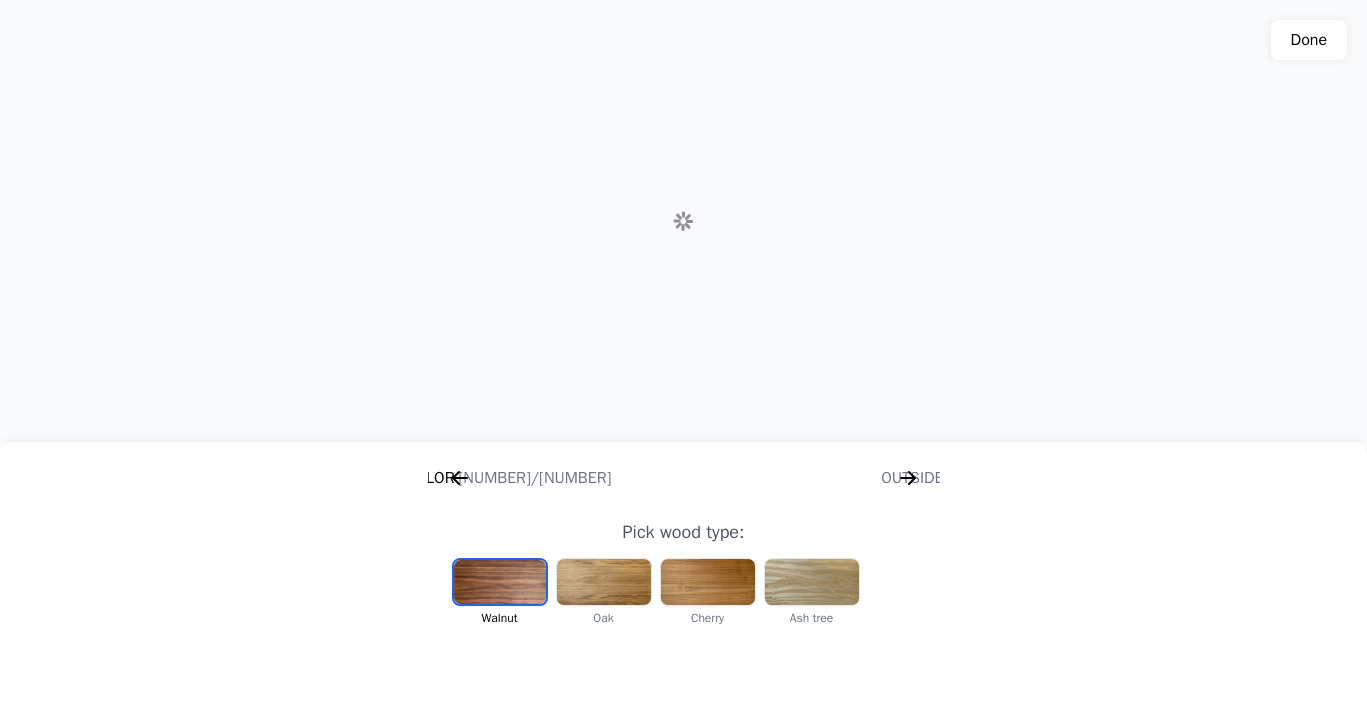 scroll, scrollTop: 0, scrollLeft: 256, axis: horizontal 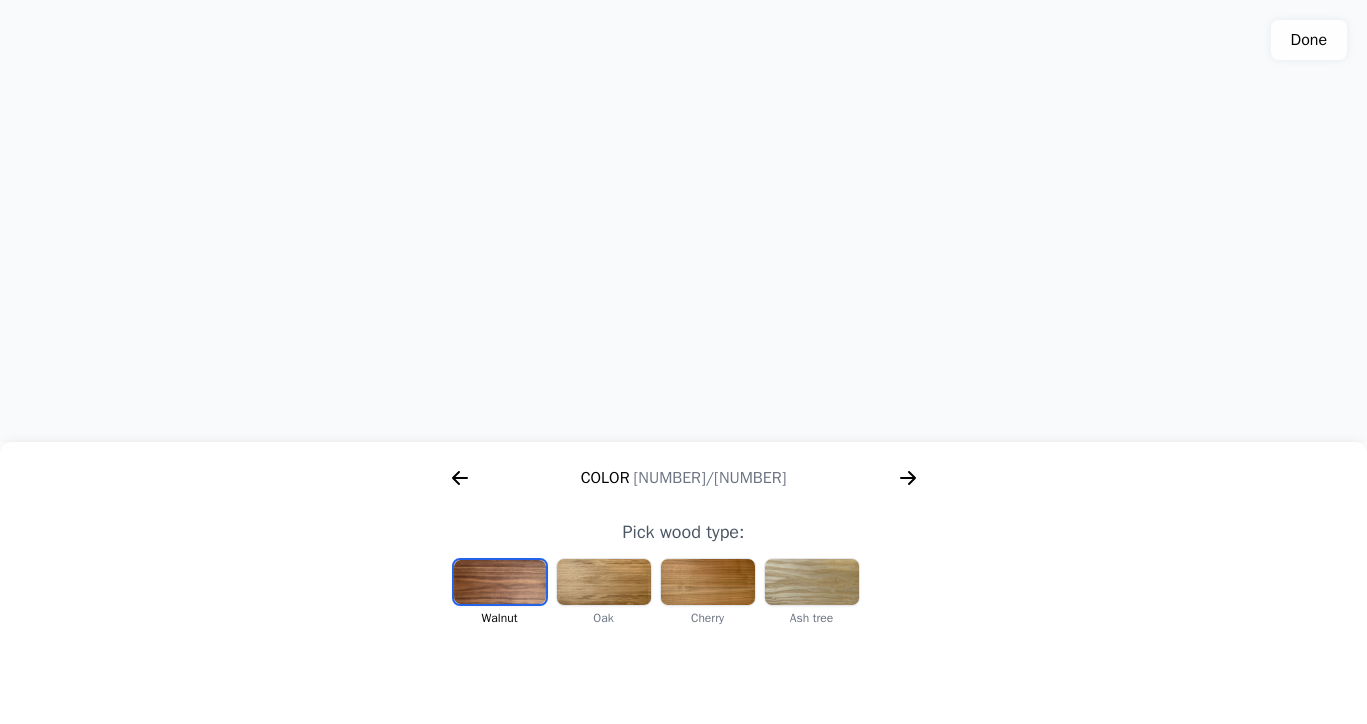 click 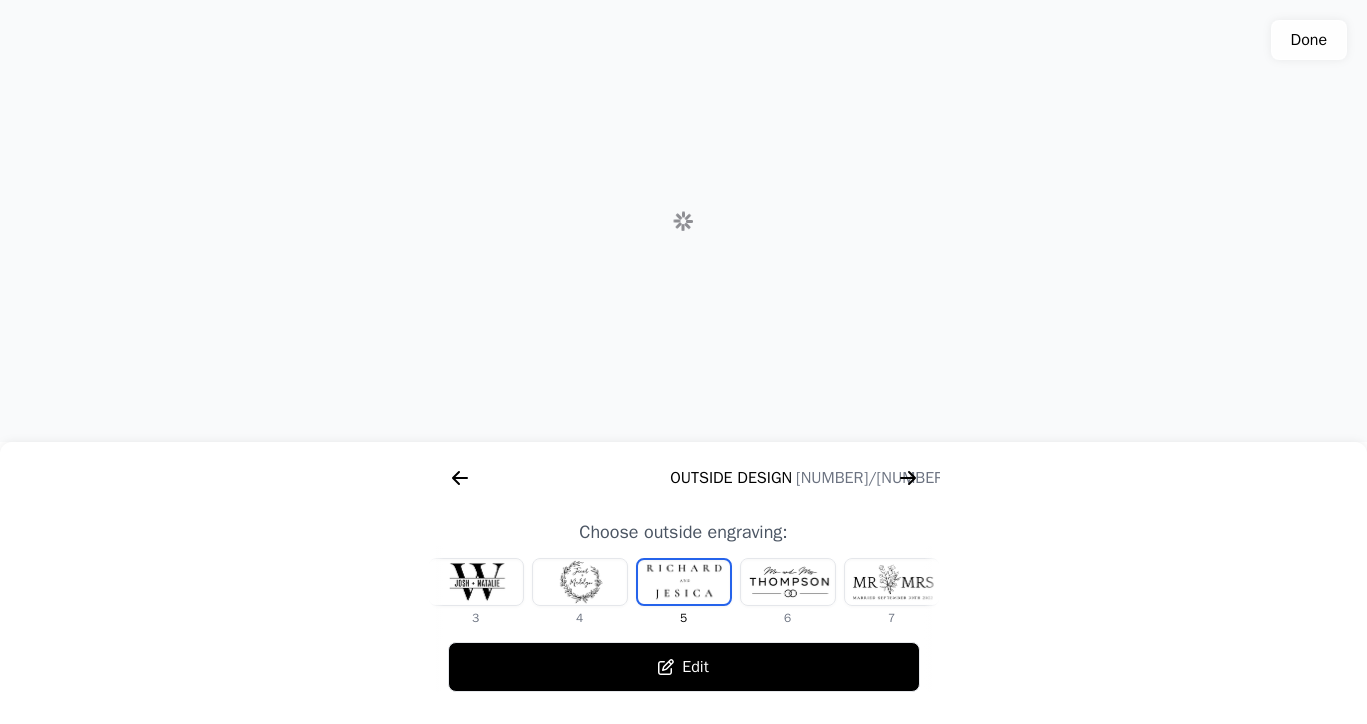 scroll, scrollTop: 0, scrollLeft: 768, axis: horizontal 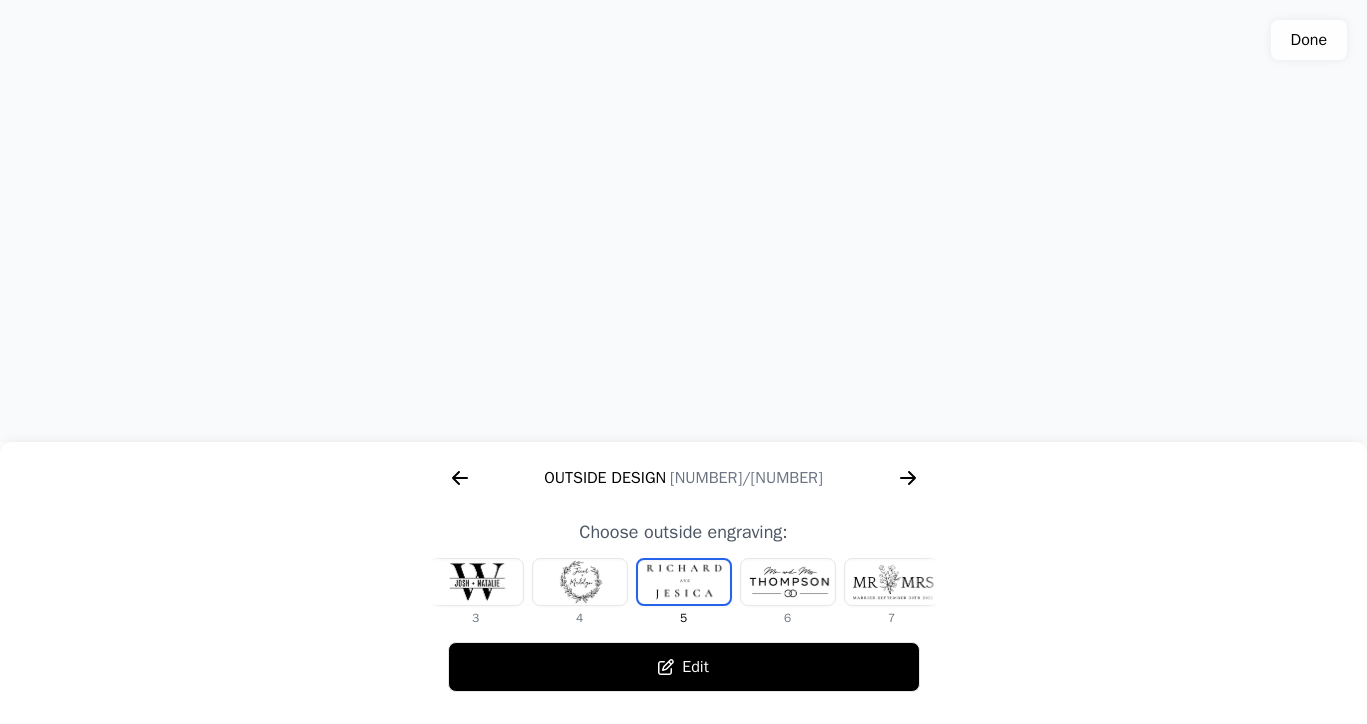 click 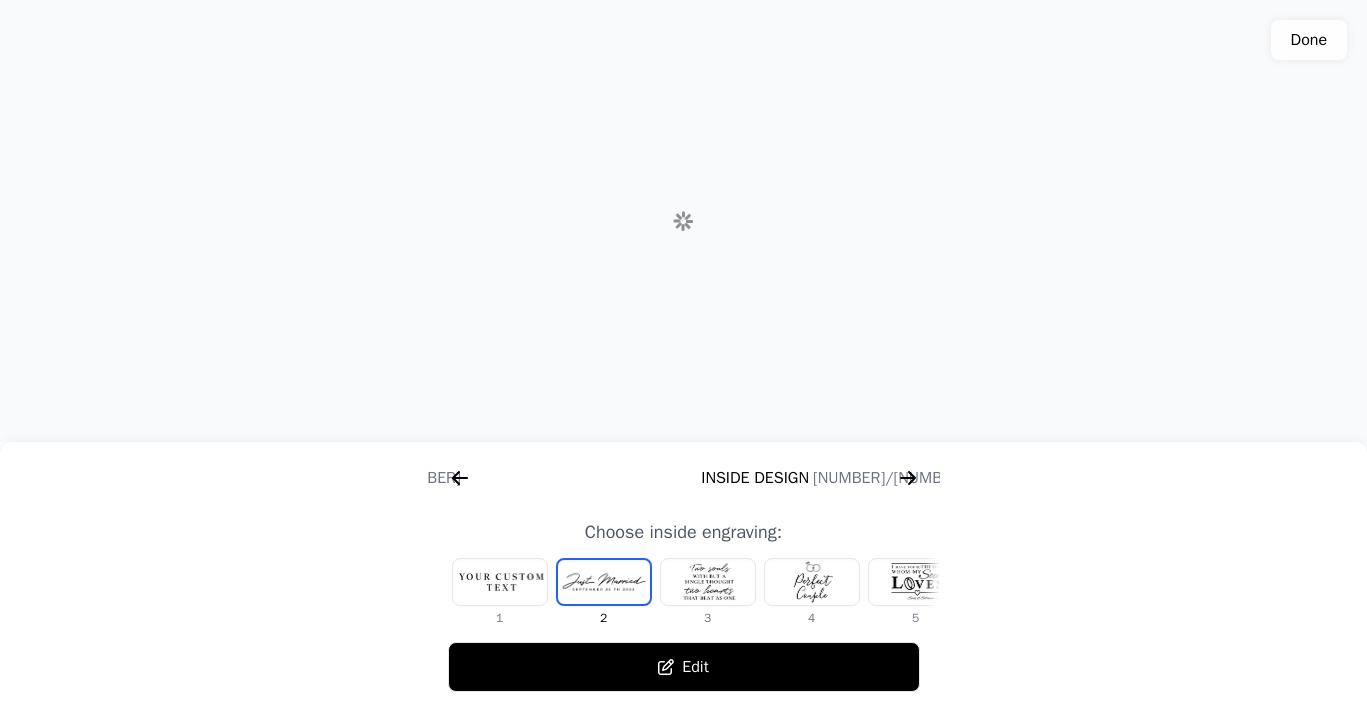 scroll, scrollTop: 0, scrollLeft: 1280, axis: horizontal 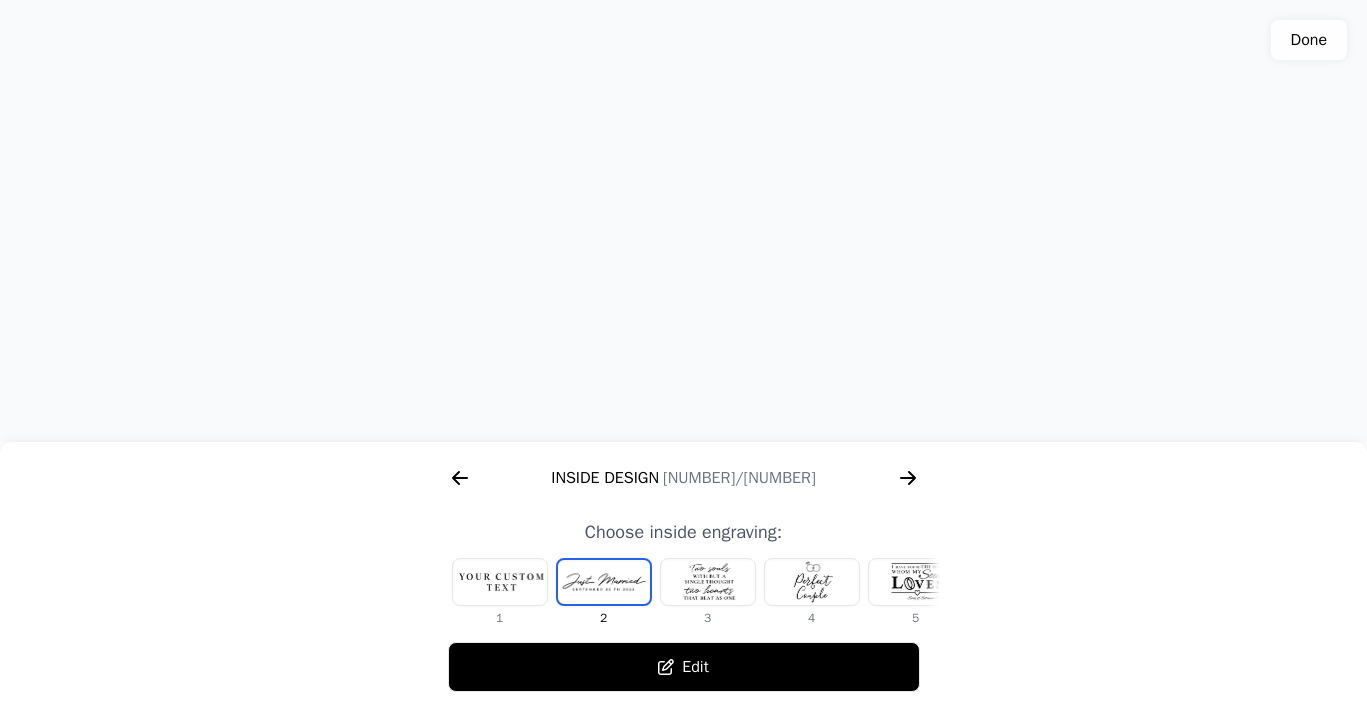 click 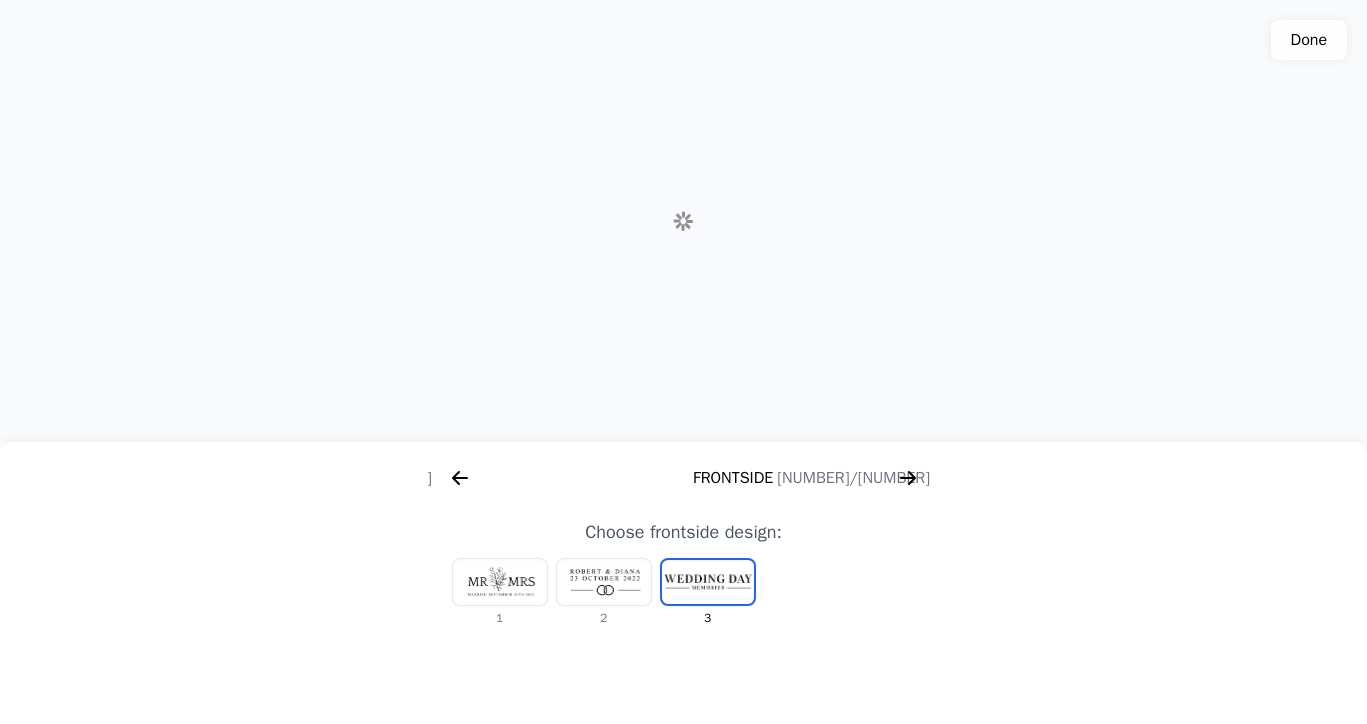 scroll, scrollTop: 0, scrollLeft: 1792, axis: horizontal 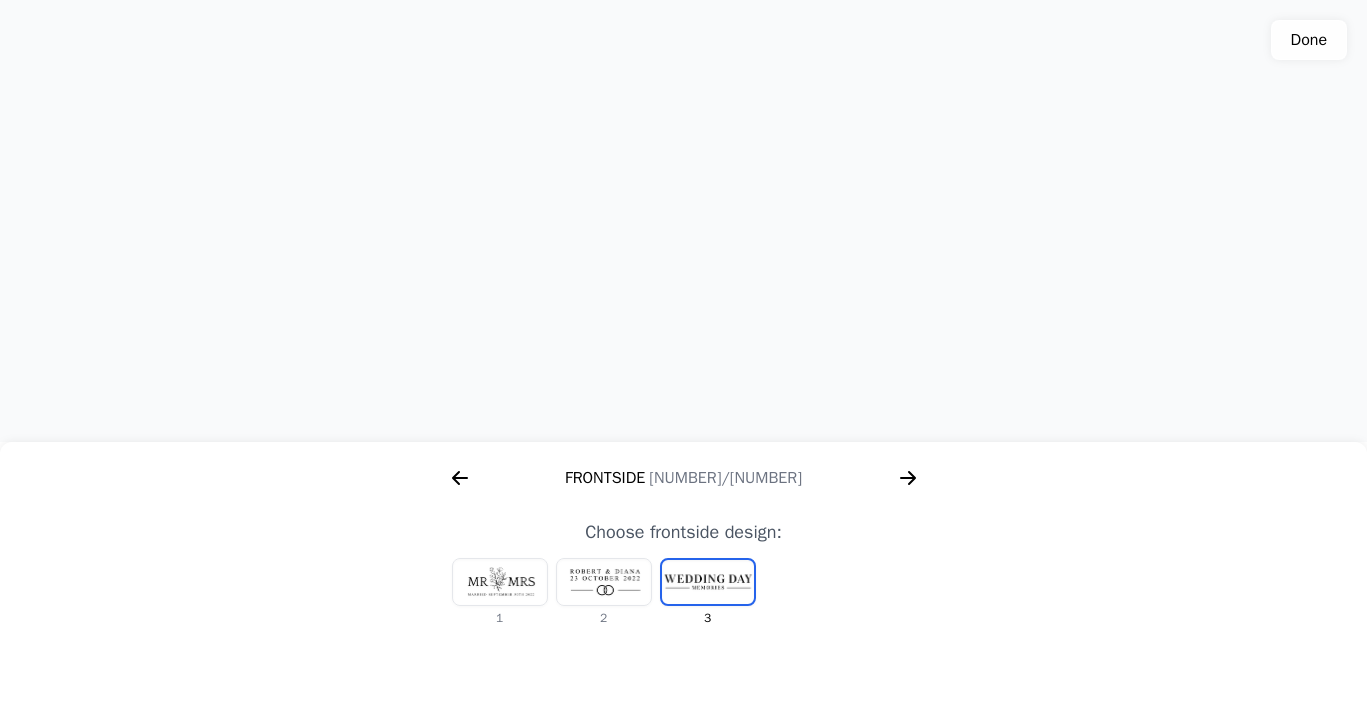 click 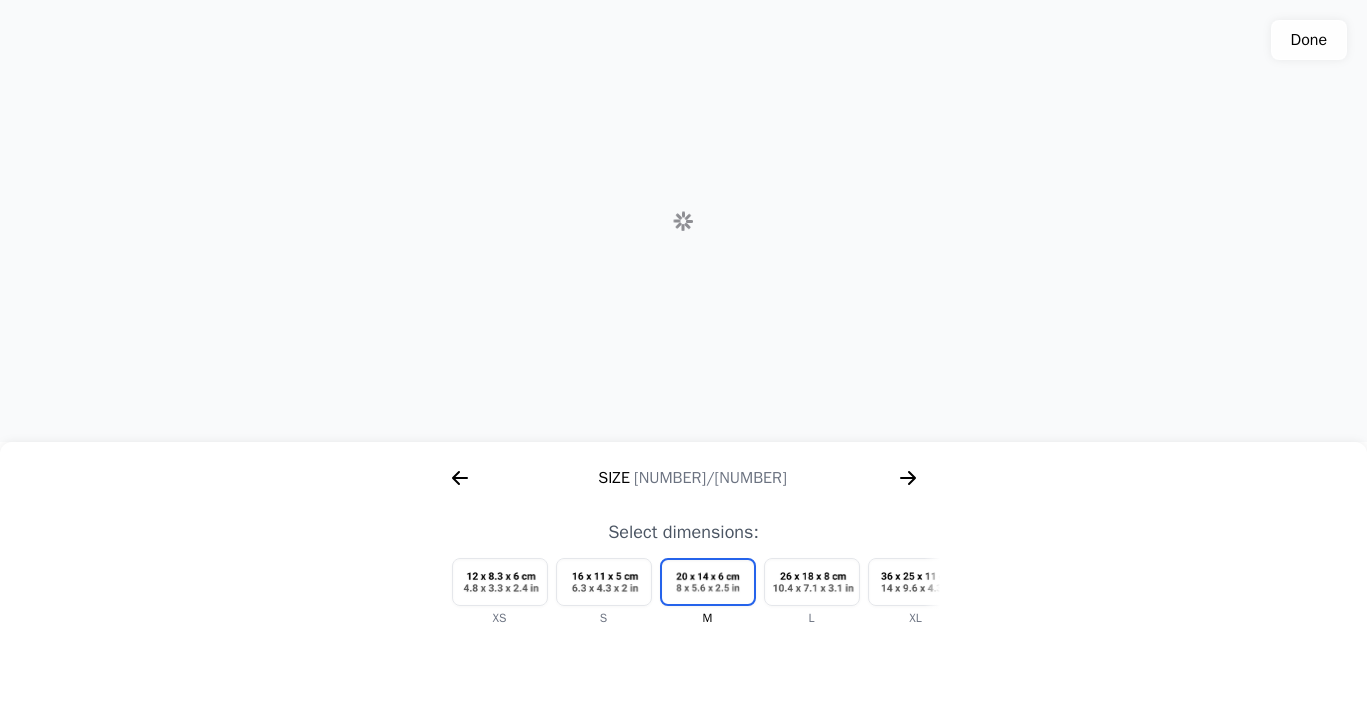 scroll, scrollTop: 0, scrollLeft: 2304, axis: horizontal 